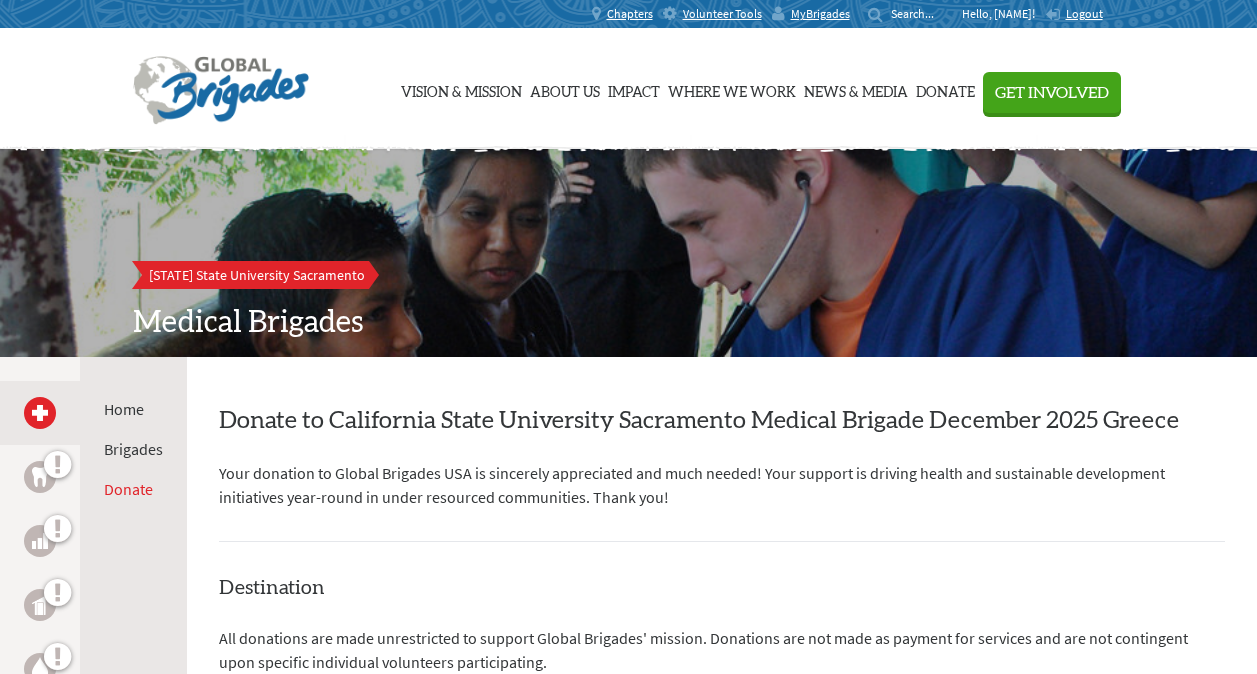 scroll, scrollTop: 314, scrollLeft: 0, axis: vertical 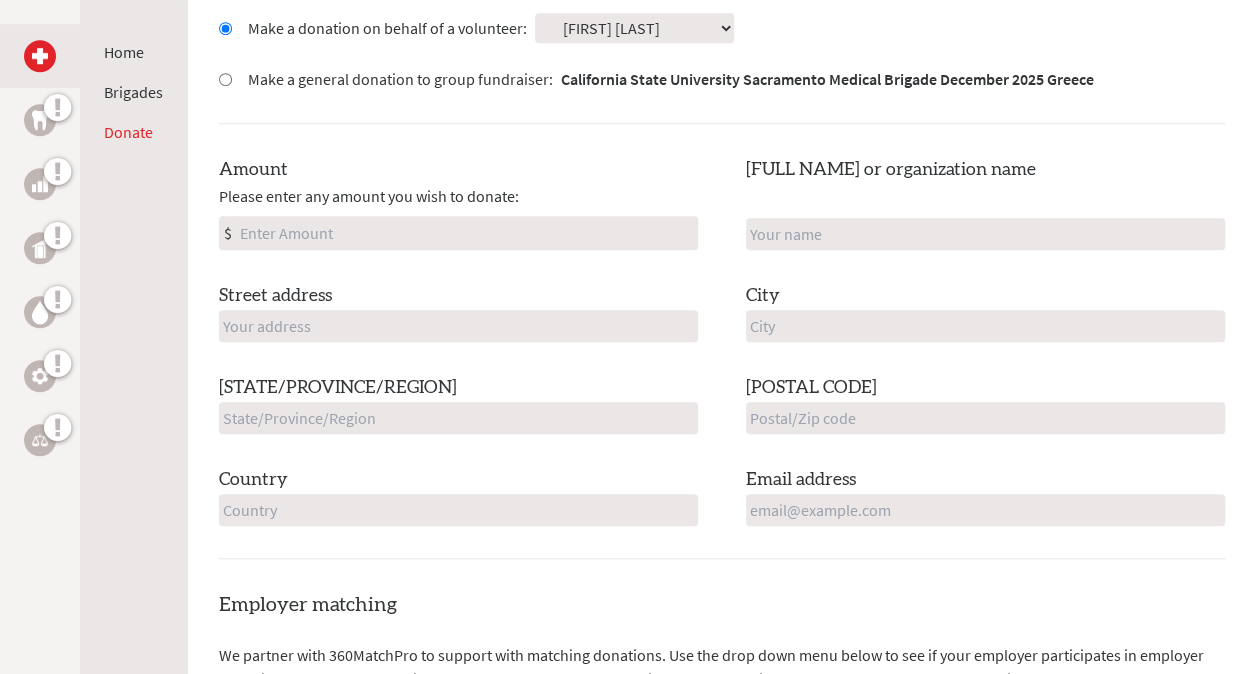 click on "Amount" at bounding box center (466, 233) 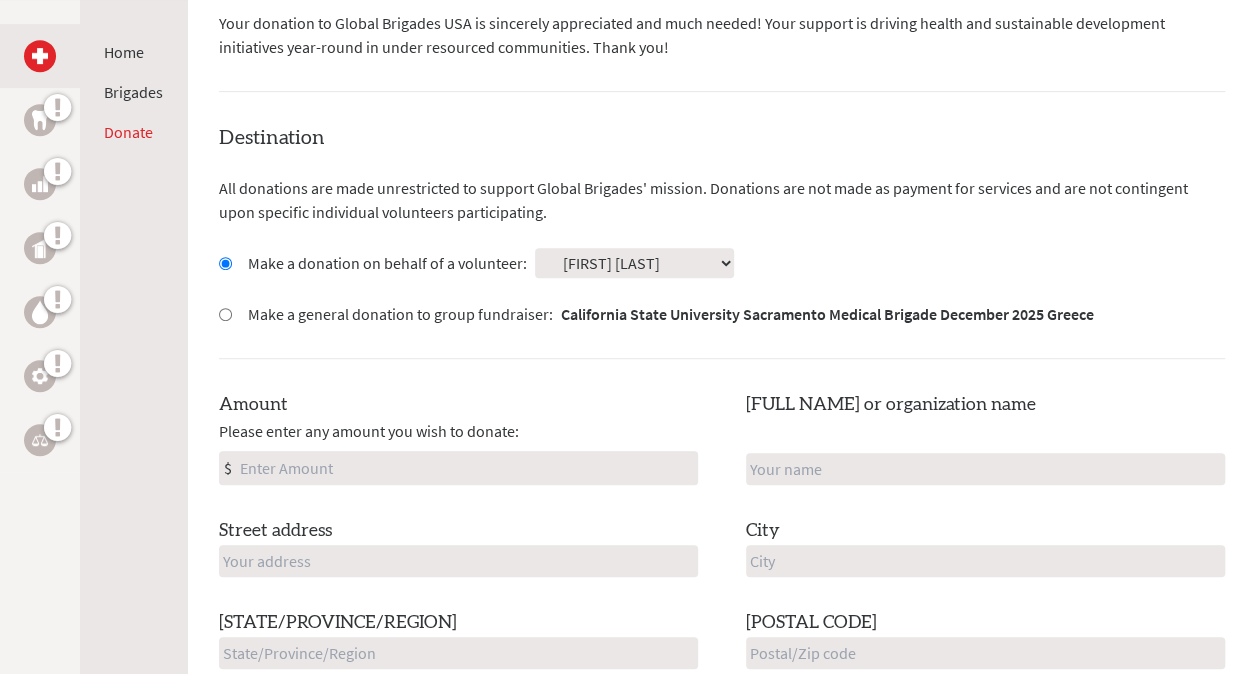 scroll, scrollTop: 449, scrollLeft: 0, axis: vertical 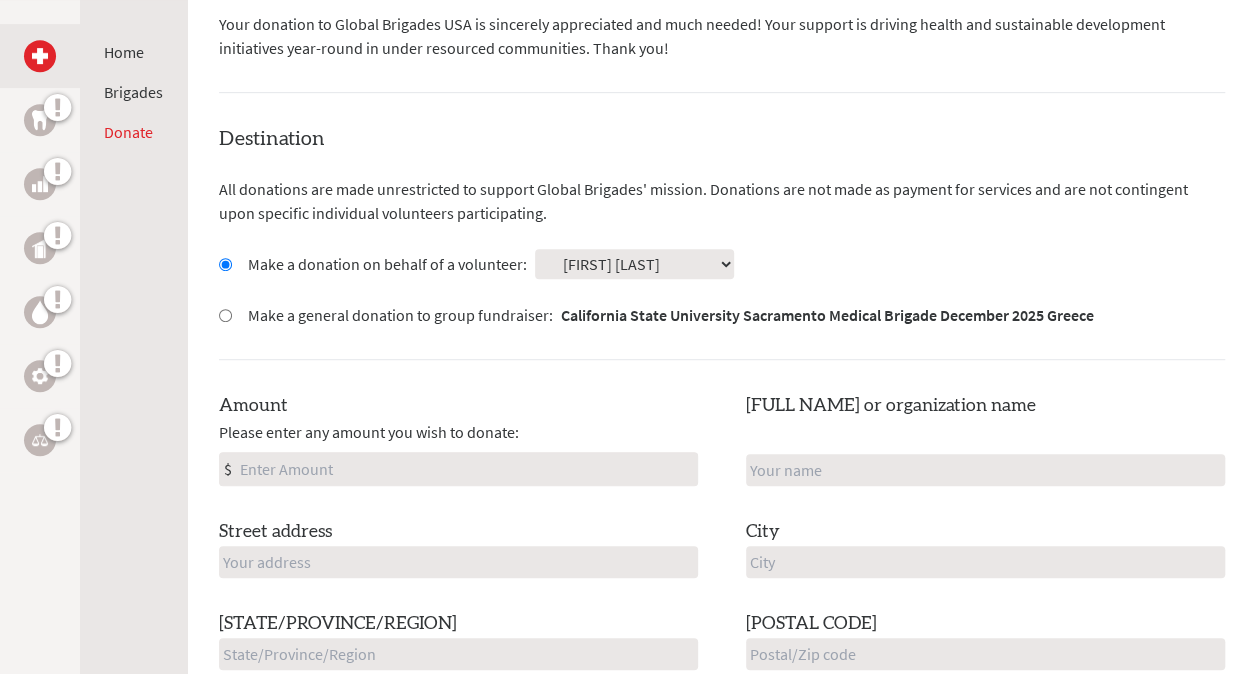 drag, startPoint x: 703, startPoint y: 188, endPoint x: 740, endPoint y: 211, distance: 43.56604 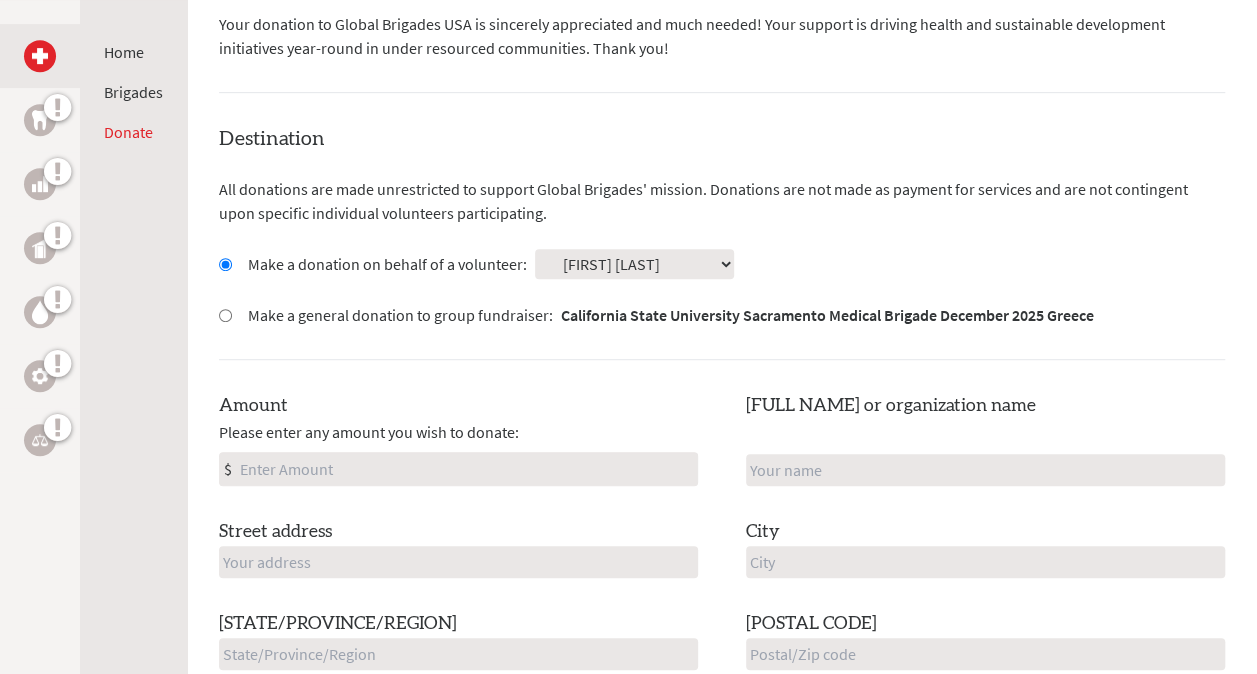 click on "Destination
All donations are made unrestricted to support Global Brigades' mission.
Donations are not made as payment for services and are not contingent upon specific individual volunteers participating.
Make a donation on behalf of a volunteer:
Select a volunteer...
Abigail Soria
Adriana Galindo
Alyssa Lim" at bounding box center (722, 460) 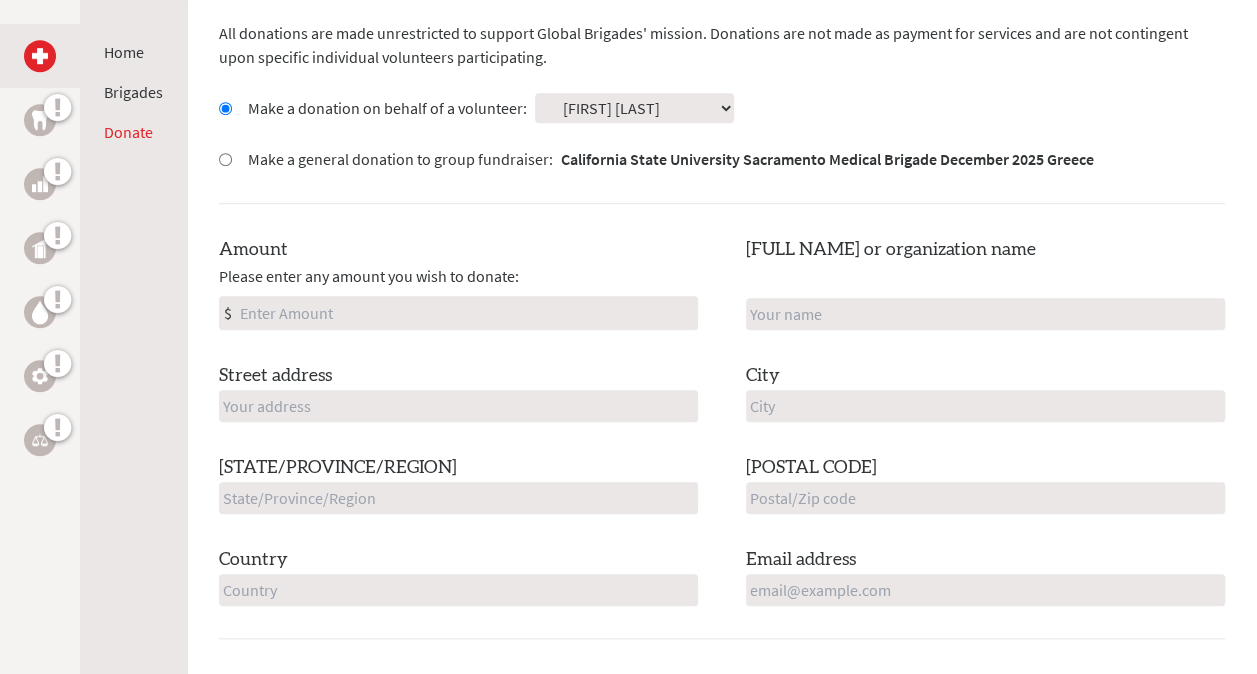 scroll, scrollTop: 606, scrollLeft: 0, axis: vertical 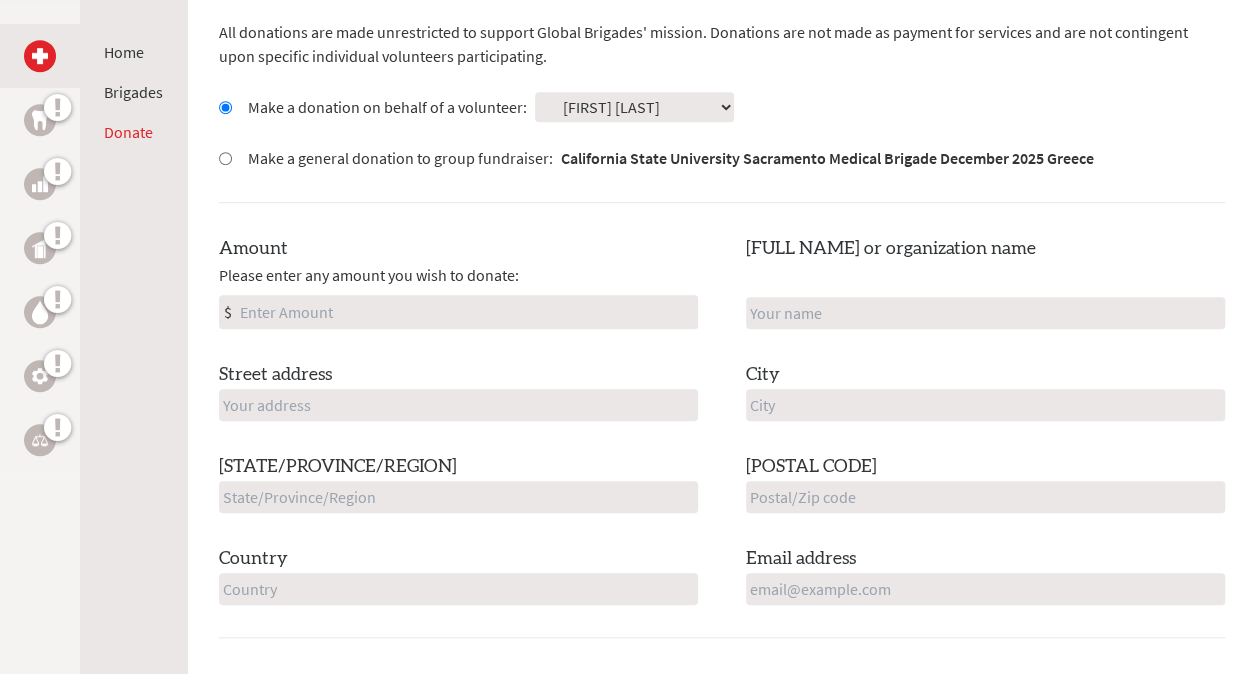 click on "Amount" at bounding box center [466, 312] 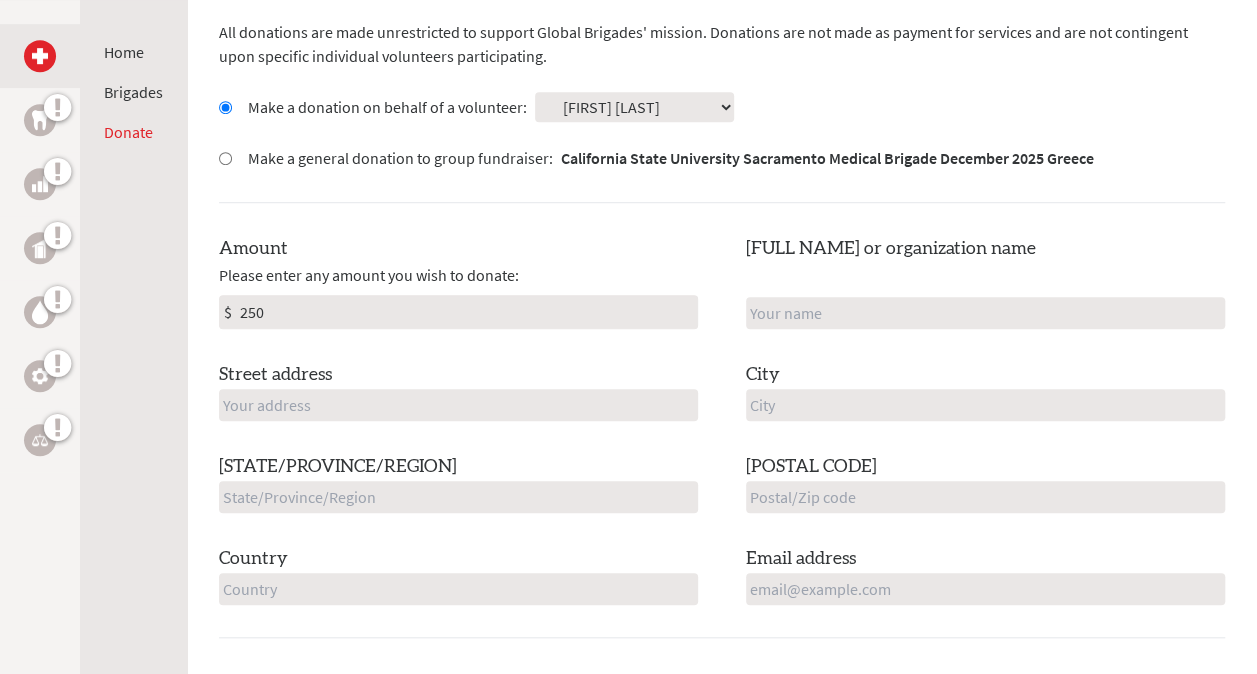 type on "250" 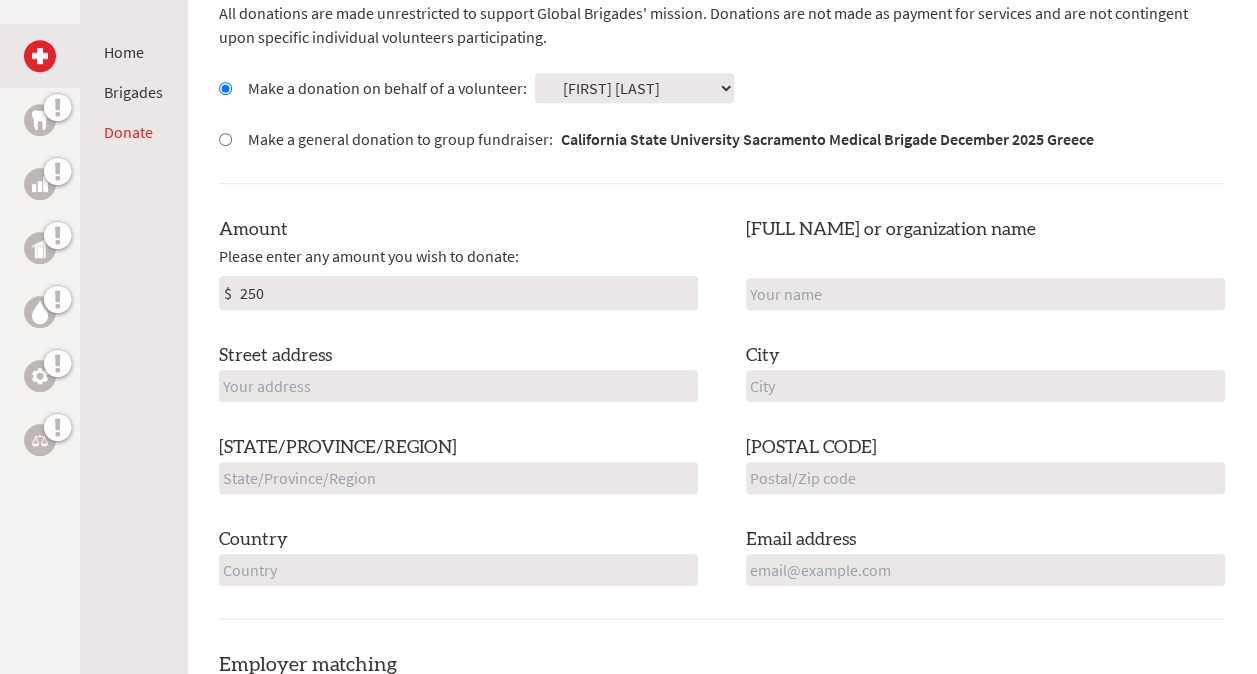 scroll, scrollTop: 626, scrollLeft: 0, axis: vertical 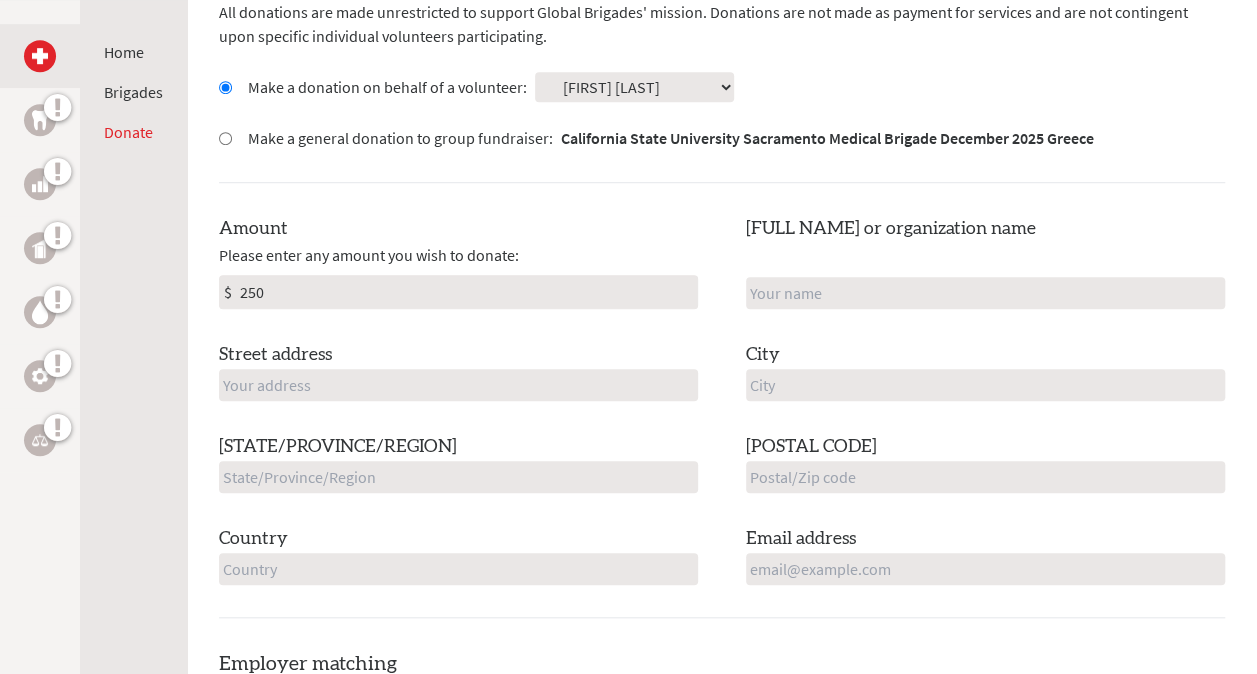 click at bounding box center (985, 293) 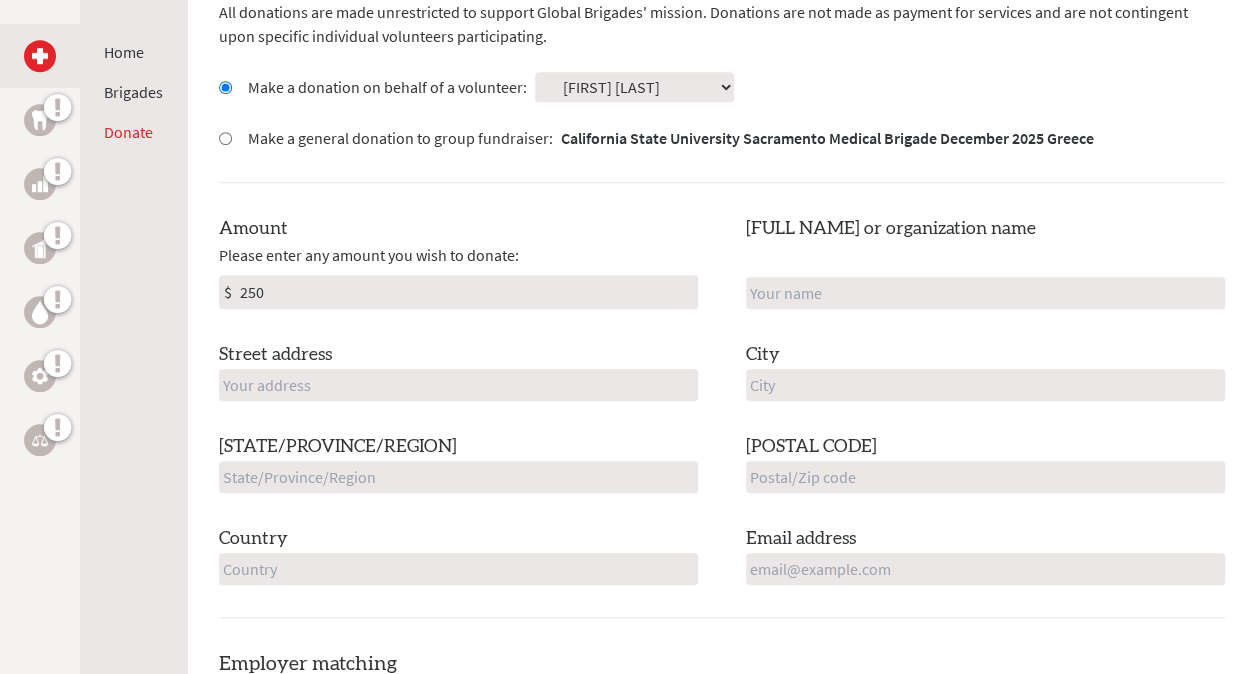 type on "Global Medical Brigades CSUS" 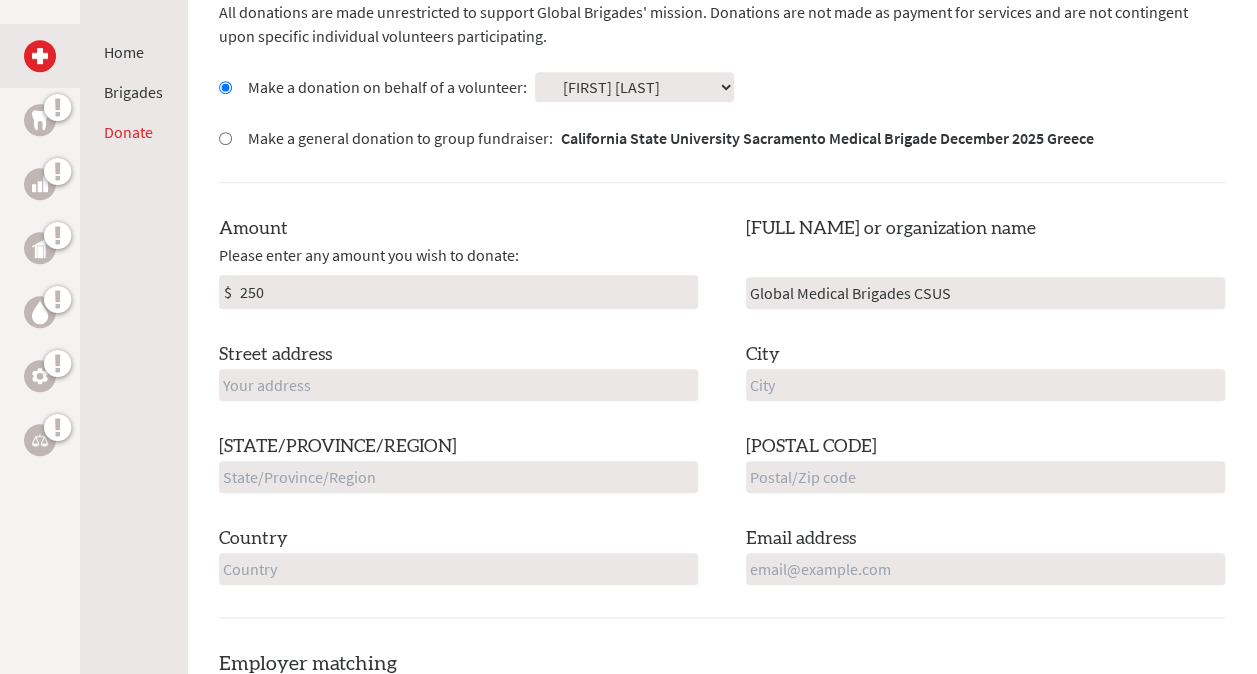 type on "[NUMBER] [STREET]" 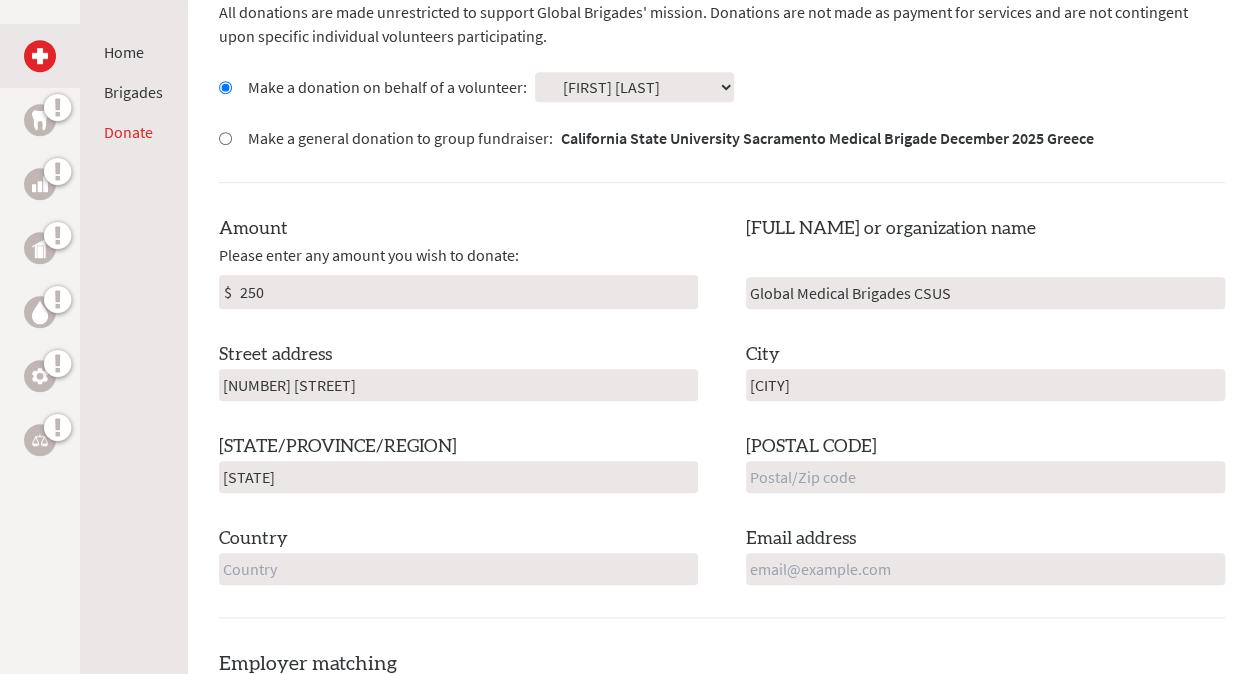 type on "[NUMBER]" 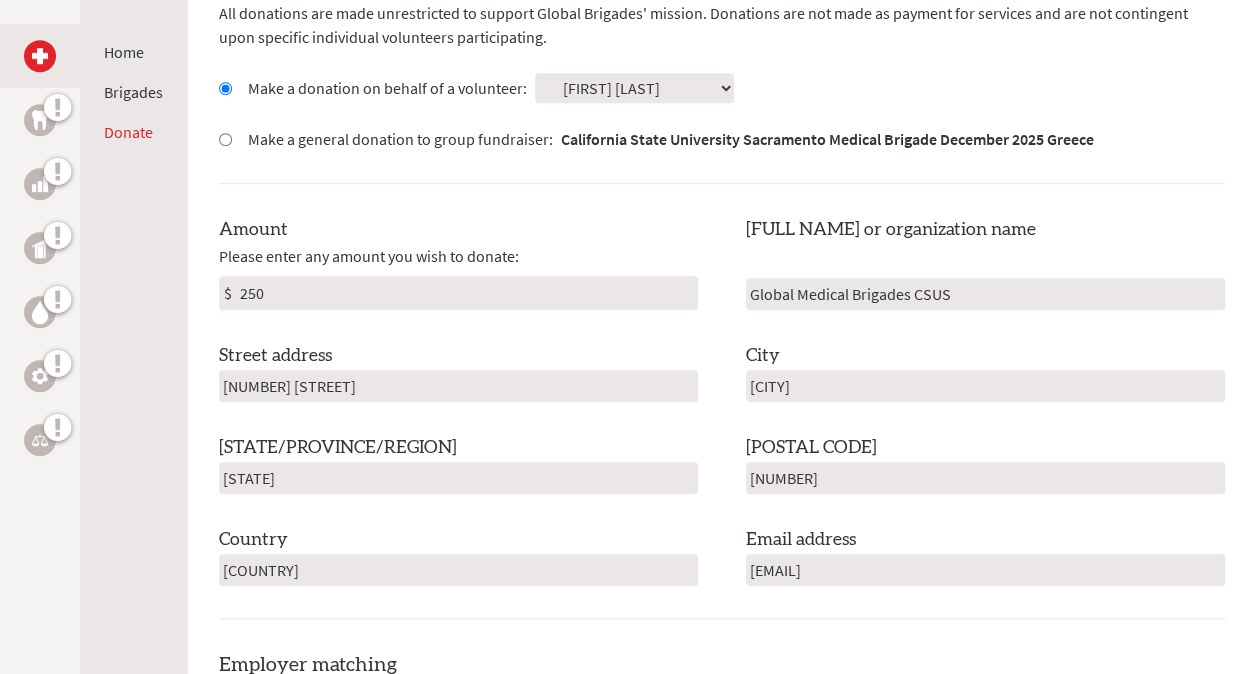 scroll, scrollTop: 626, scrollLeft: 0, axis: vertical 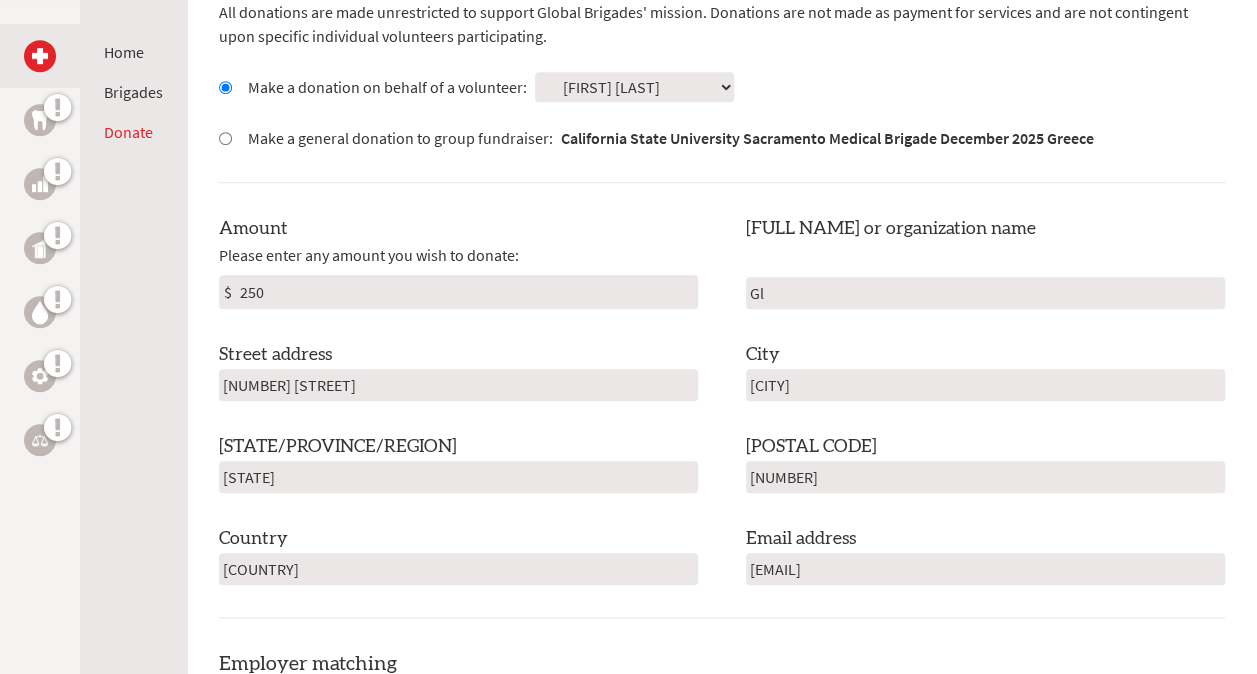 type on "G" 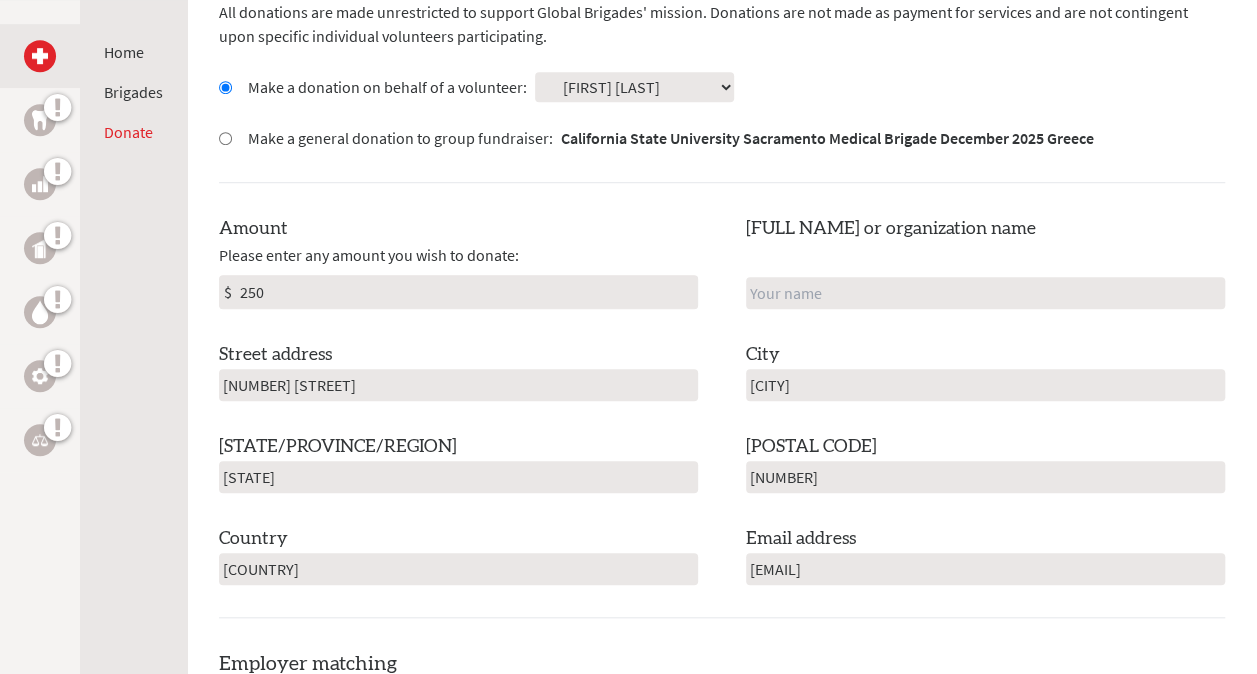 type 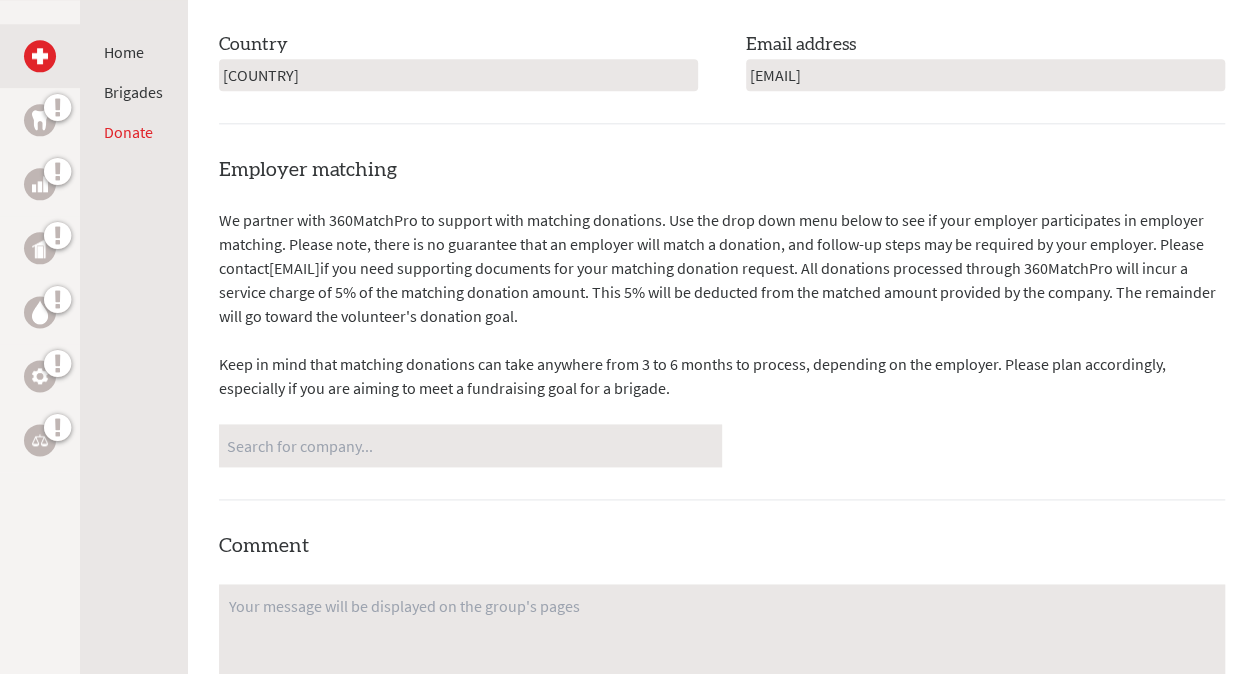 scroll, scrollTop: 1126, scrollLeft: 0, axis: vertical 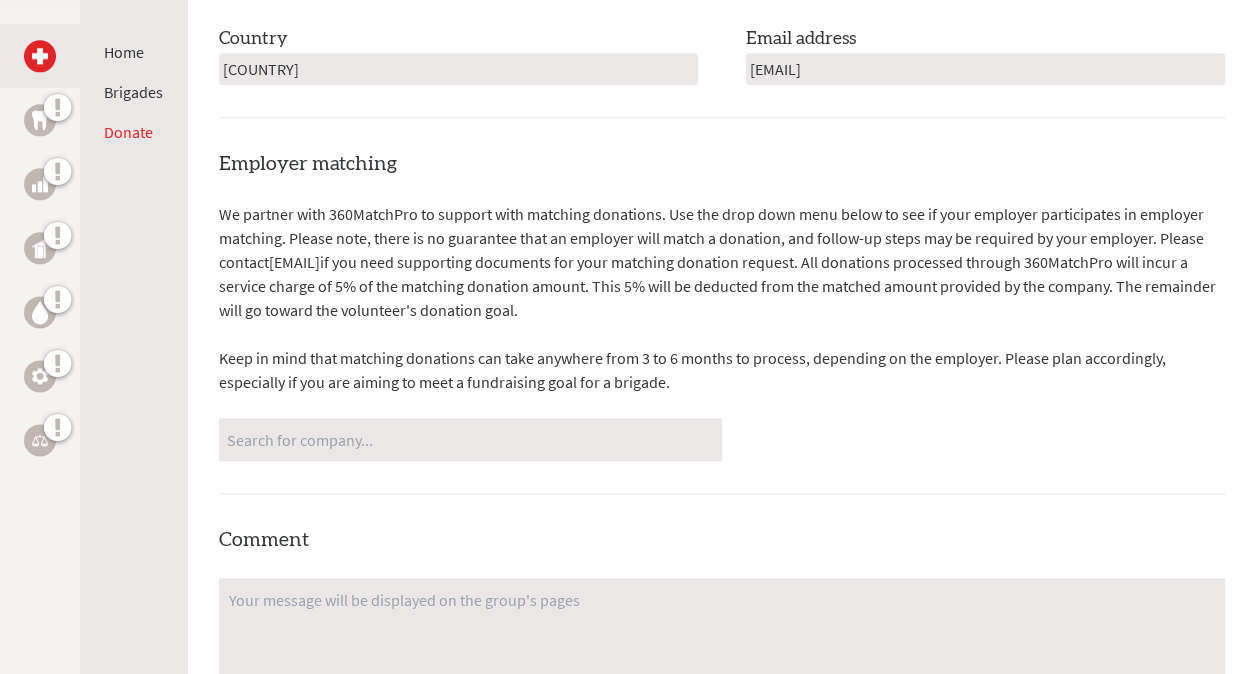 click at bounding box center [470, 439] 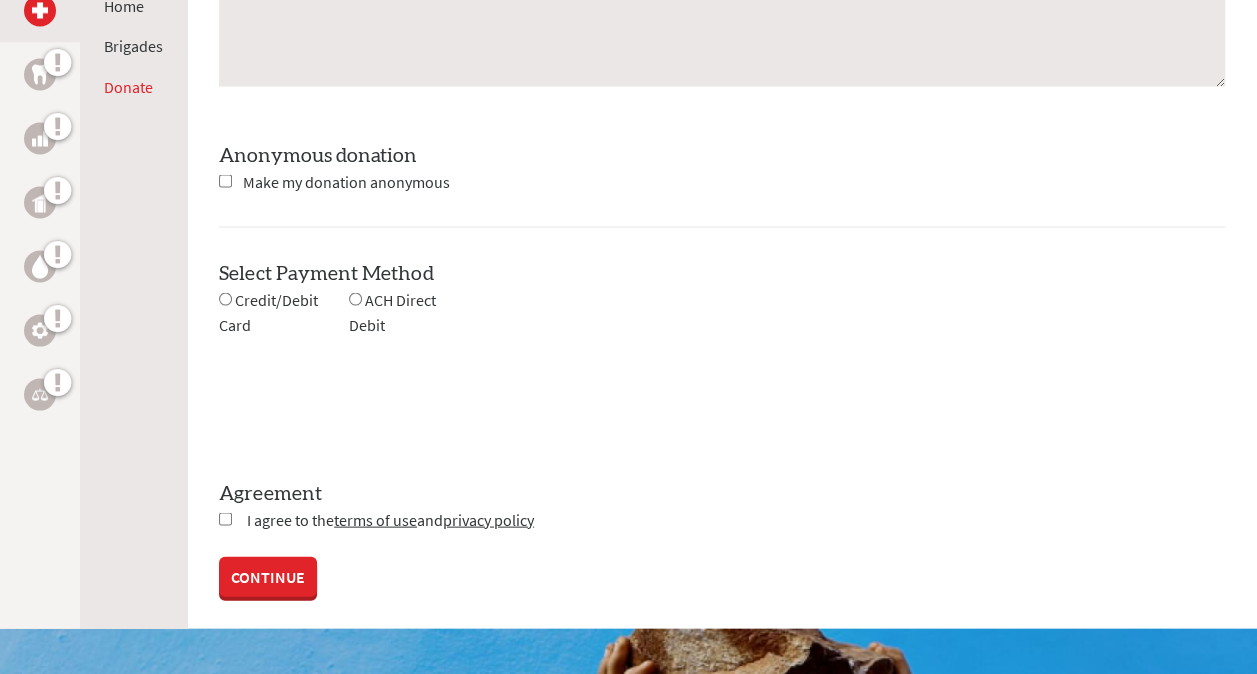 scroll, scrollTop: 1829, scrollLeft: 0, axis: vertical 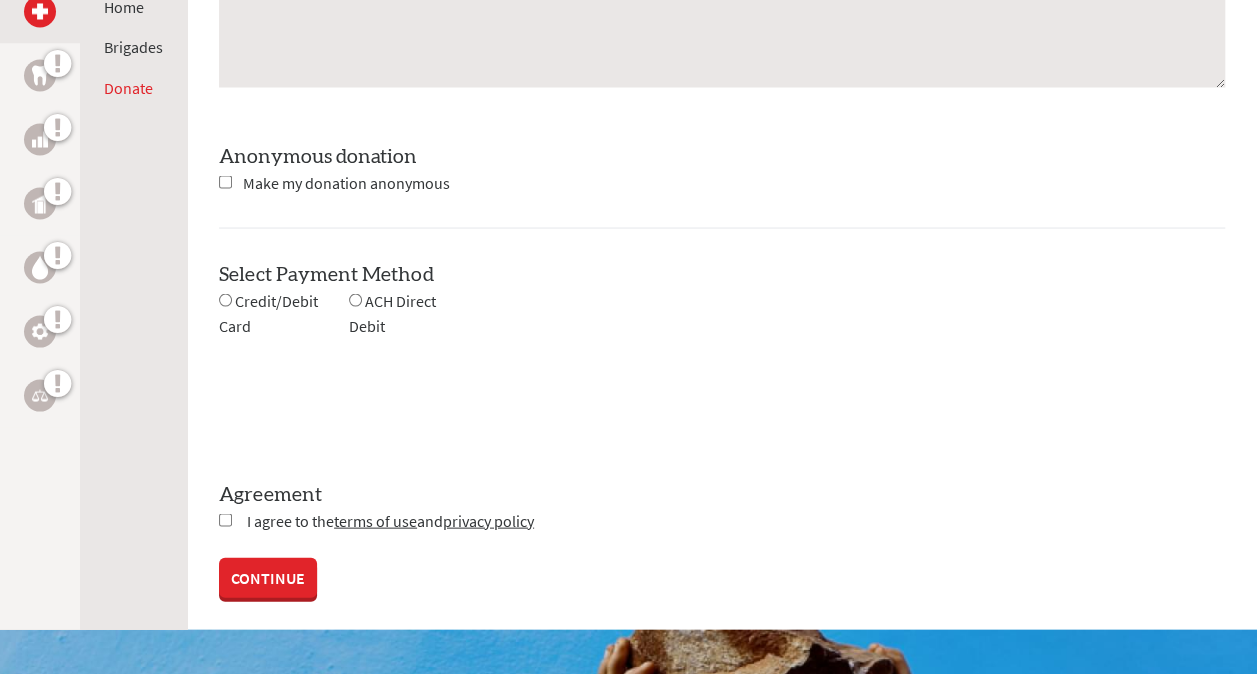 click at bounding box center [225, 299] 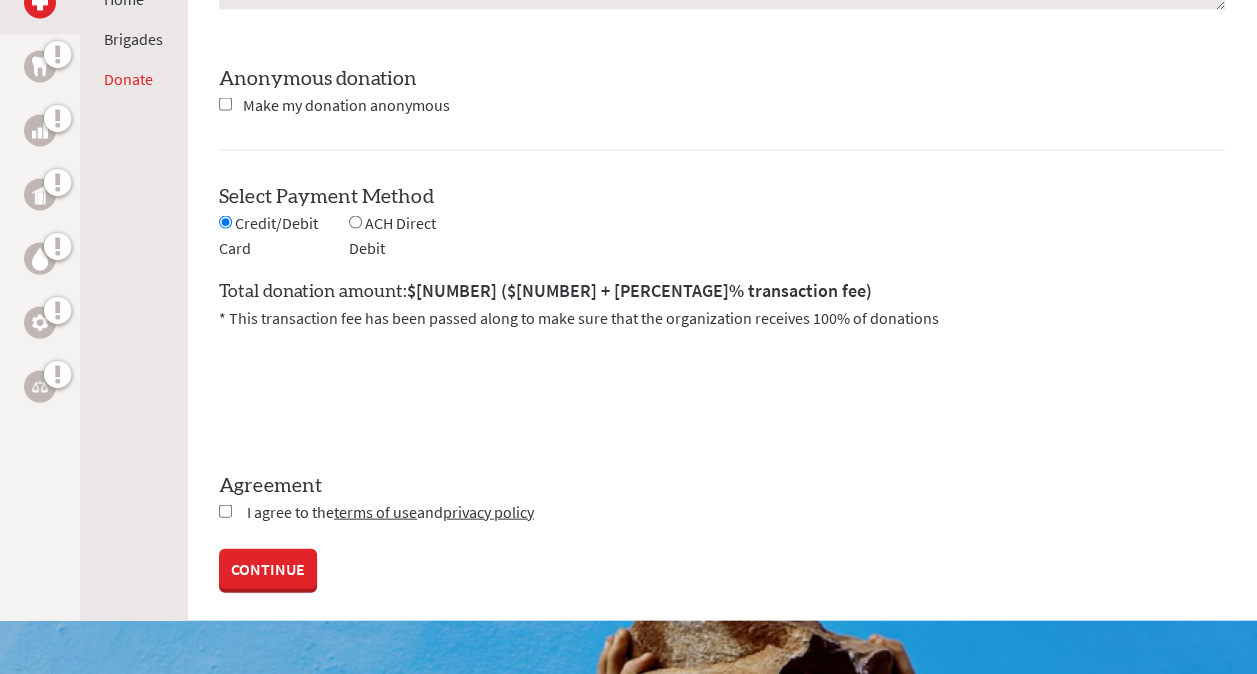 scroll, scrollTop: 1908, scrollLeft: 0, axis: vertical 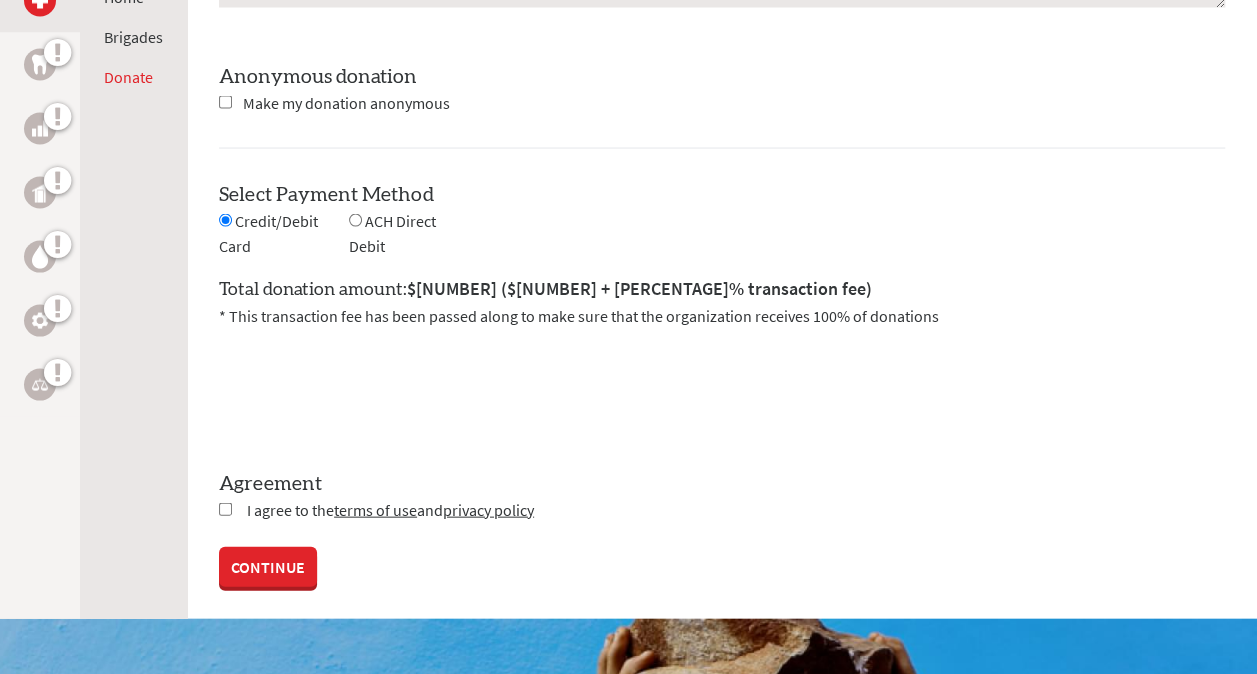 click on "ACH Direct Debit" at bounding box center [410, 234] 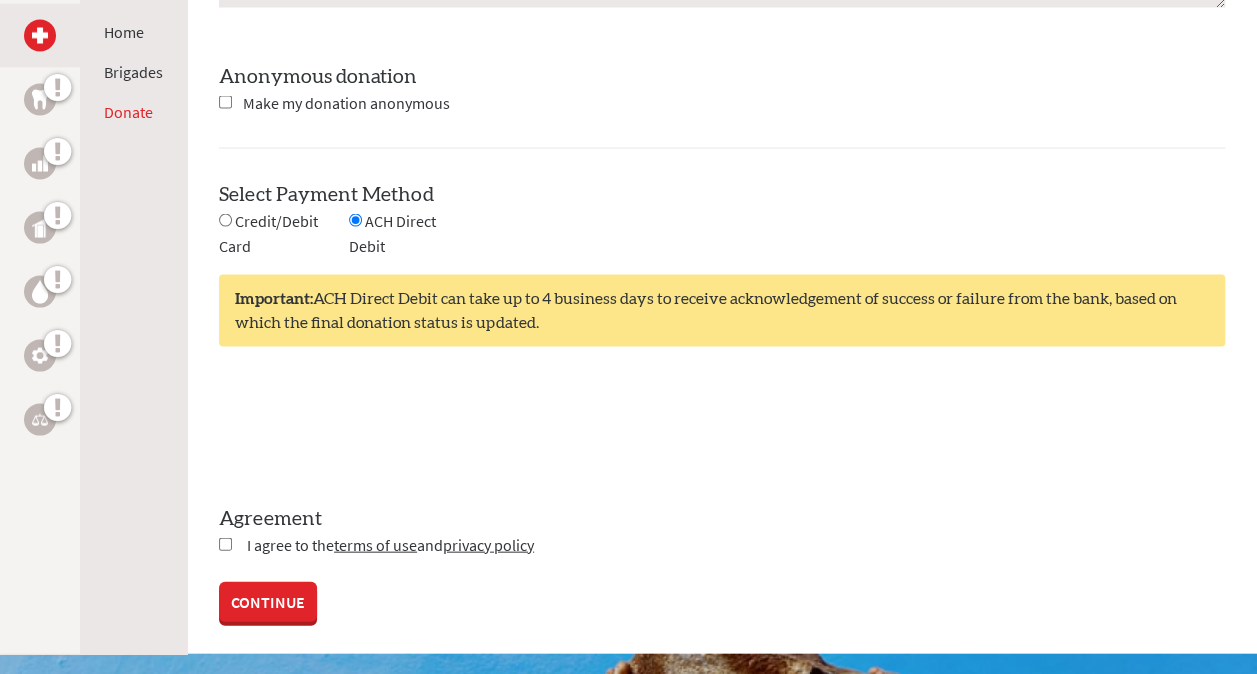 click at bounding box center (225, 220) 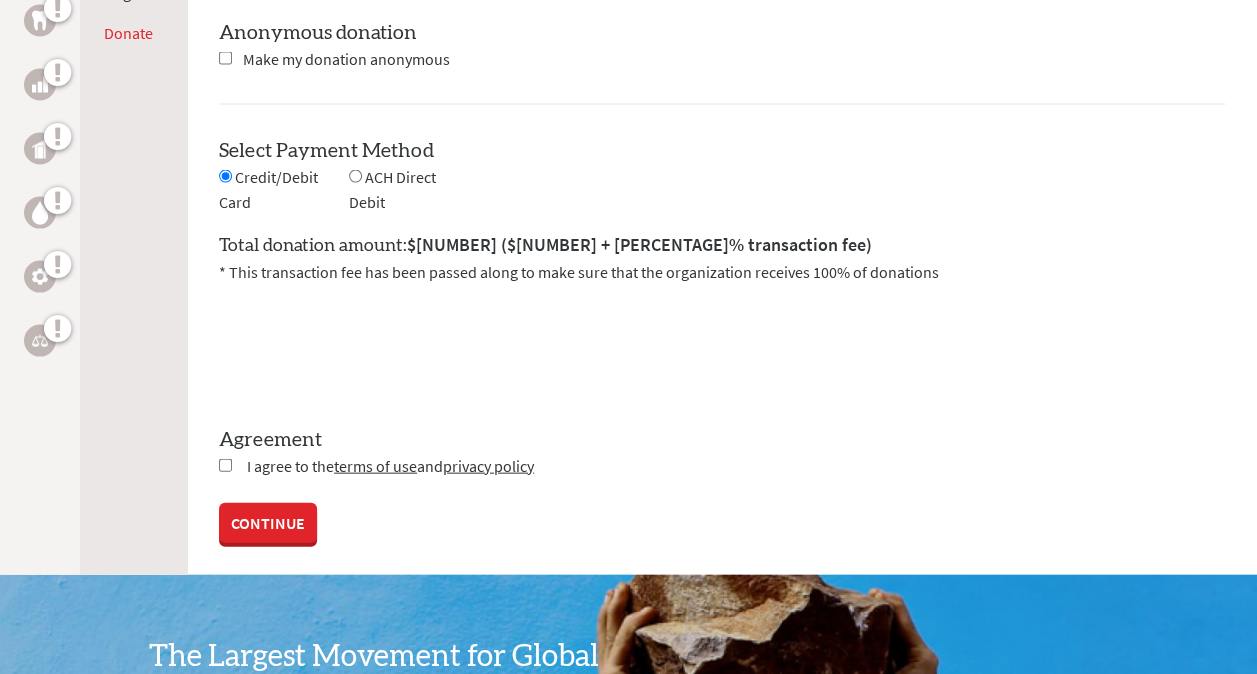 scroll, scrollTop: 1953, scrollLeft: 0, axis: vertical 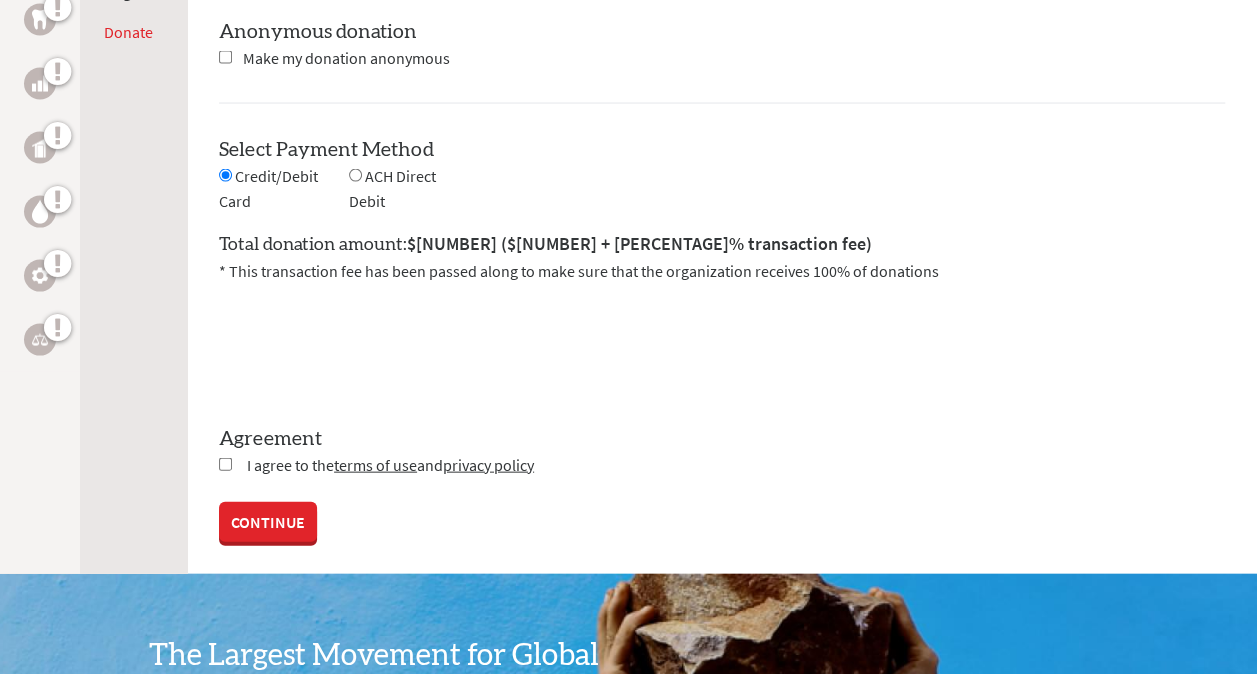 click on "Destination
All donations are made unrestricted to support Global Brigades' mission.
Donations are not made as payment for services and are not contingent upon specific individual volunteers participating.
Make a donation on behalf of a volunteer:
Select a volunteer...
Abigail Soria
Adriana Galindo
Alyssa Lim" at bounding box center (722, -439) 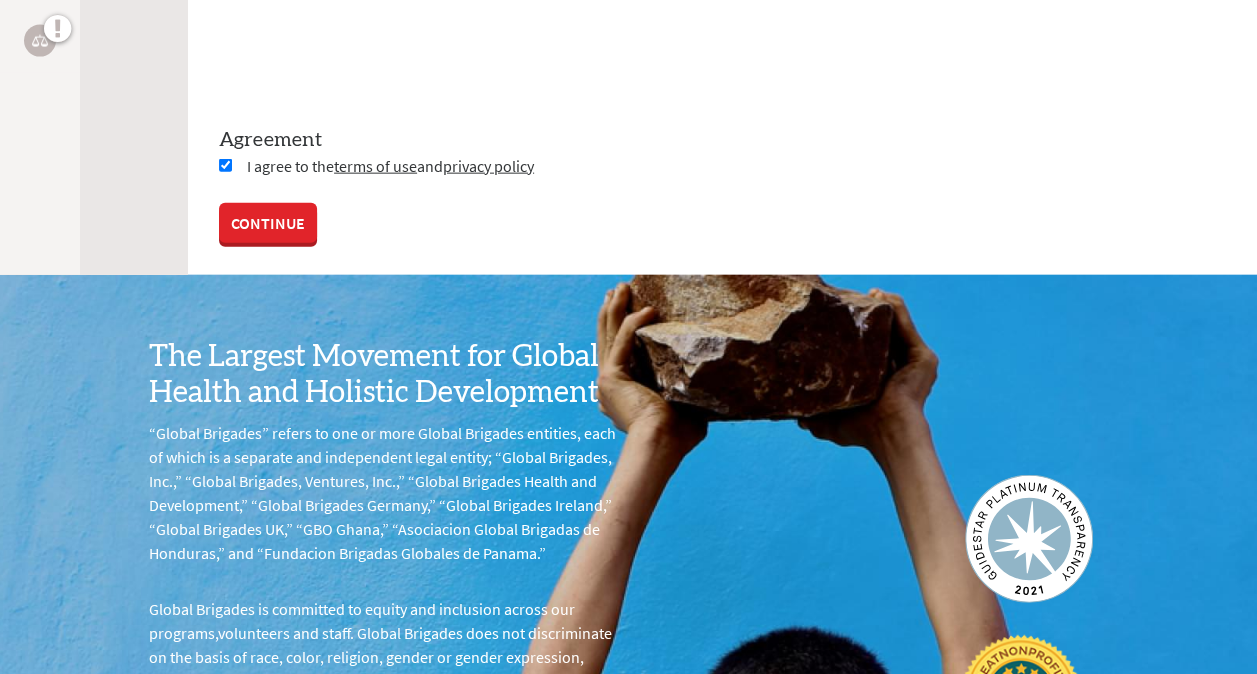 scroll, scrollTop: 2253, scrollLeft: 0, axis: vertical 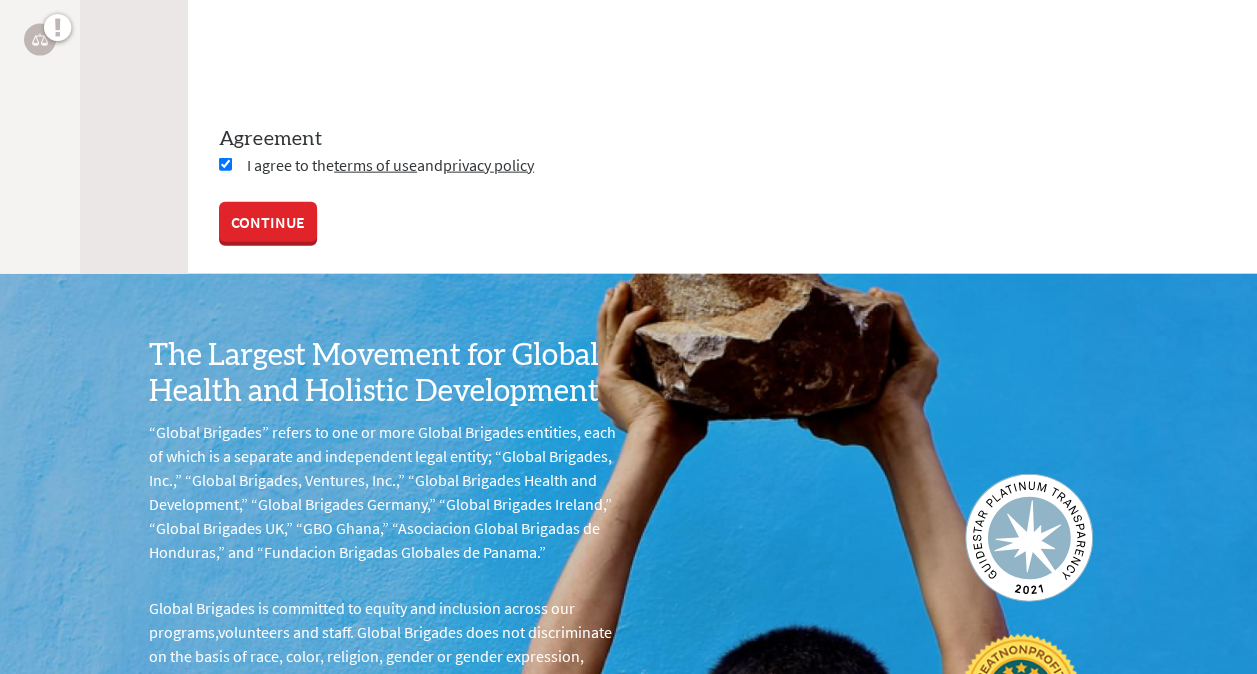 drag, startPoint x: 292, startPoint y: 211, endPoint x: 794, endPoint y: 94, distance: 515.45416 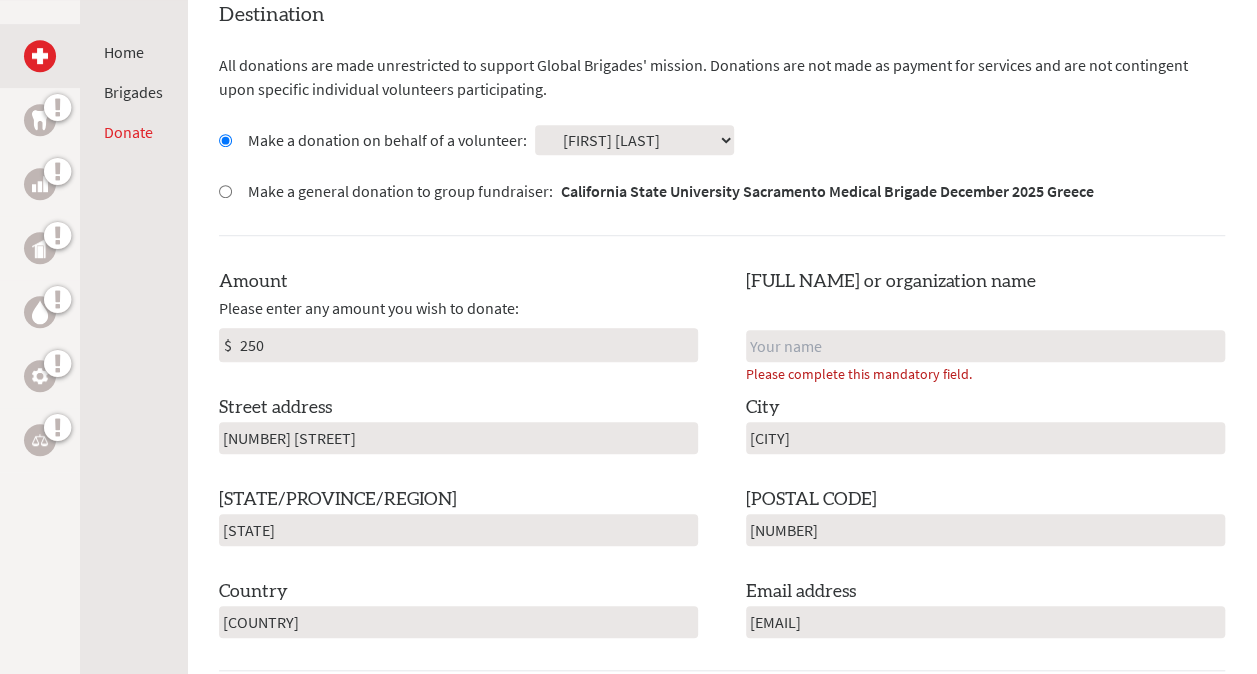 scroll, scrollTop: 1966, scrollLeft: 0, axis: vertical 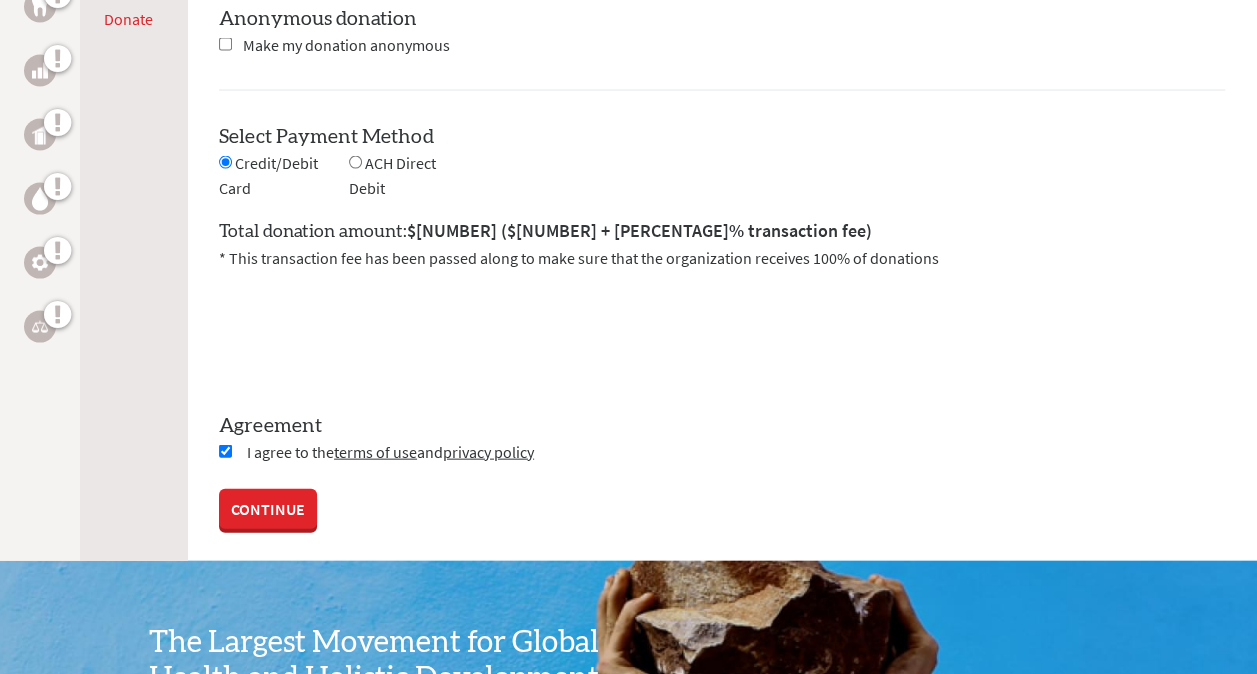 click at bounding box center (722, 333) 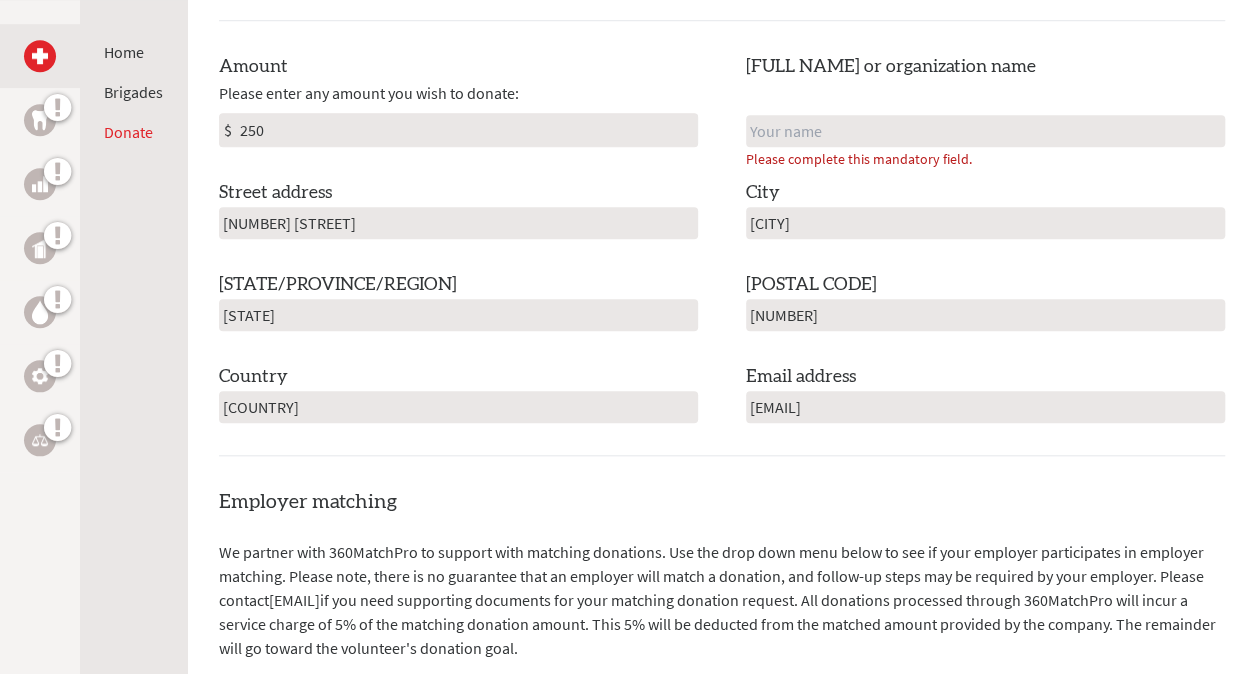 scroll, scrollTop: 578, scrollLeft: 0, axis: vertical 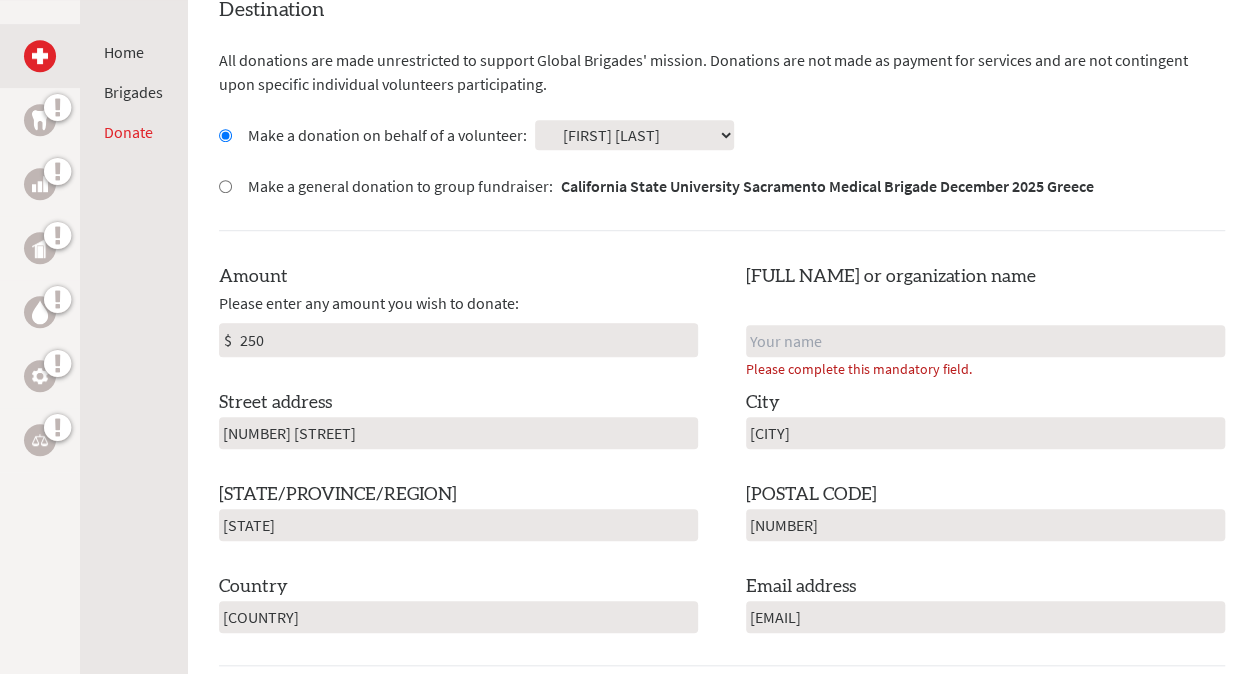click at bounding box center (985, 341) 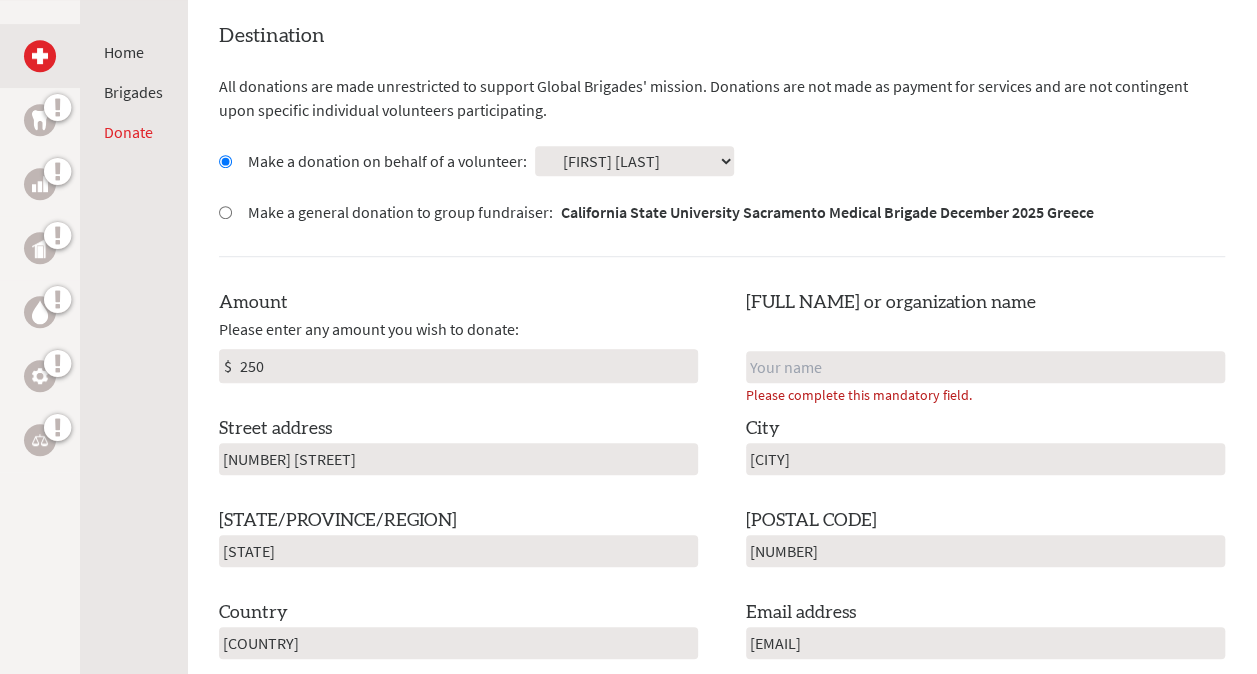 scroll, scrollTop: 532, scrollLeft: 0, axis: vertical 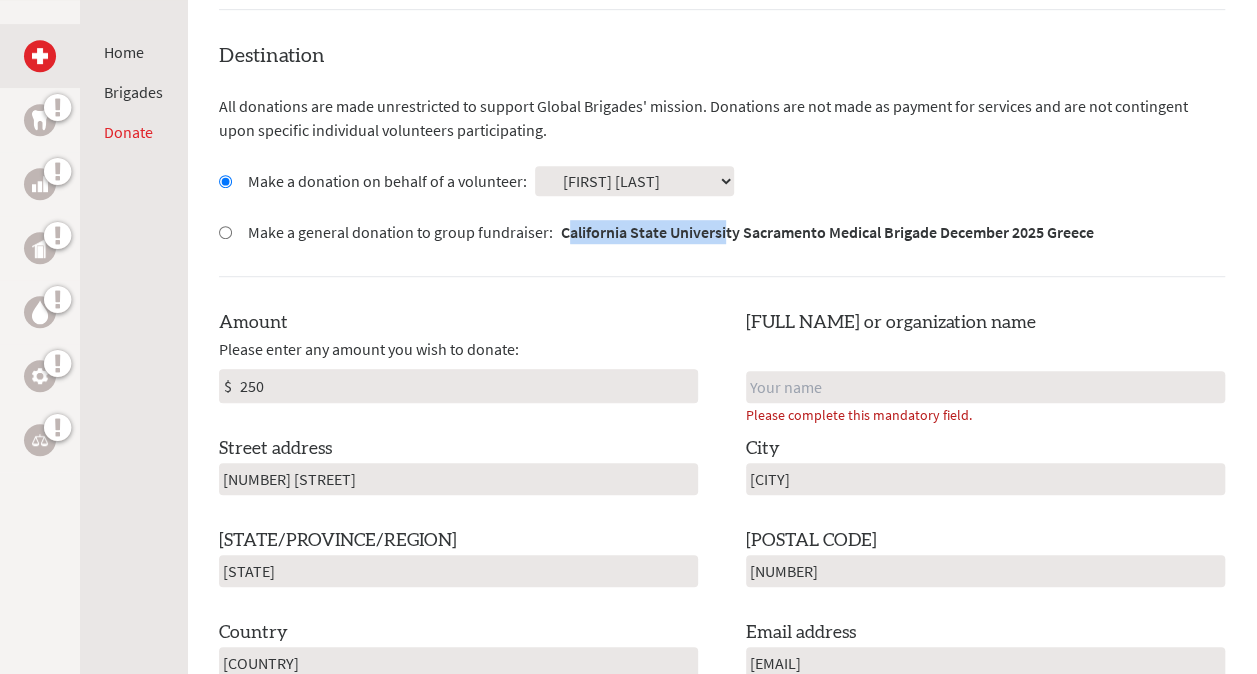 drag, startPoint x: 564, startPoint y: 222, endPoint x: 722, endPoint y: 230, distance: 158.20241 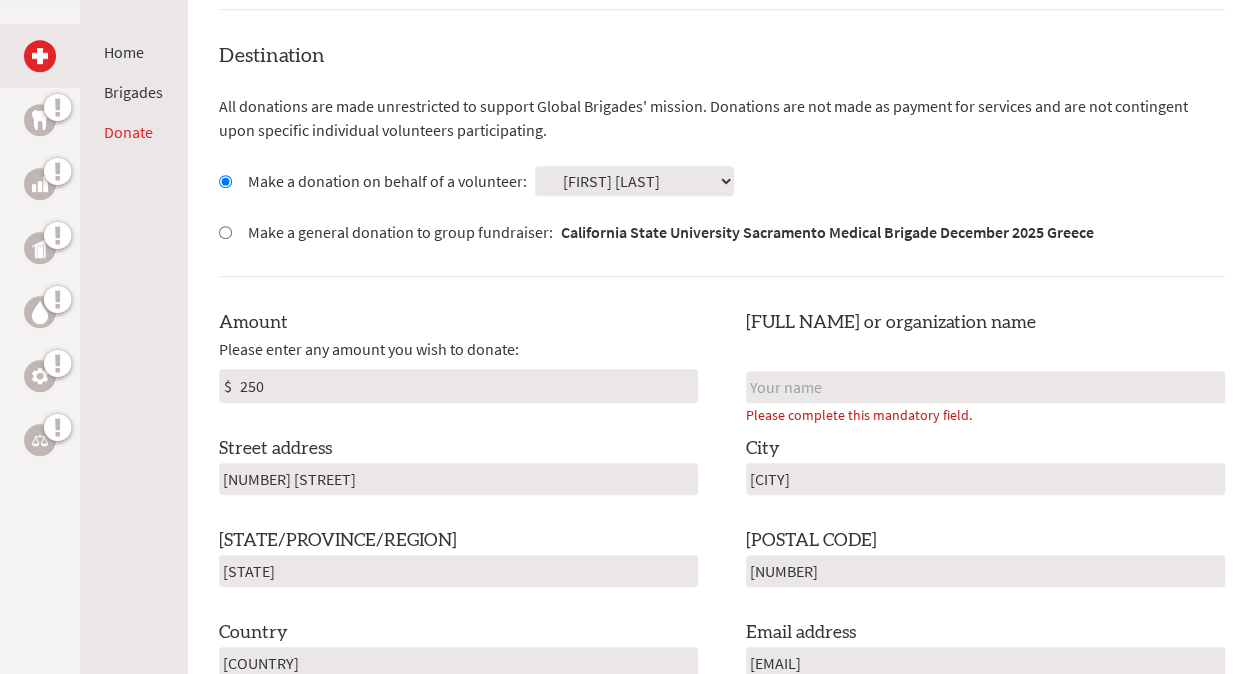 click on "Make a general donation to group fundraiser:  California State University Sacramento Medical Brigade December 2025 Greece" at bounding box center (671, 232) 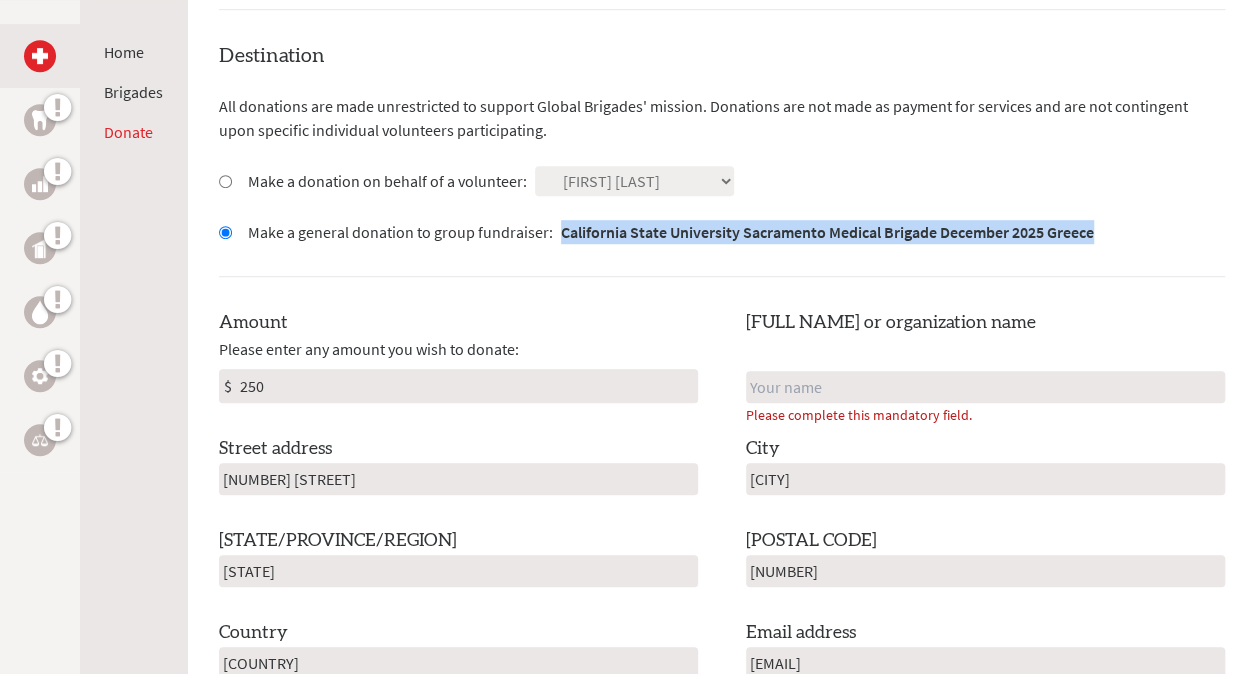 drag, startPoint x: 556, startPoint y: 225, endPoint x: 1118, endPoint y: 223, distance: 562.00354 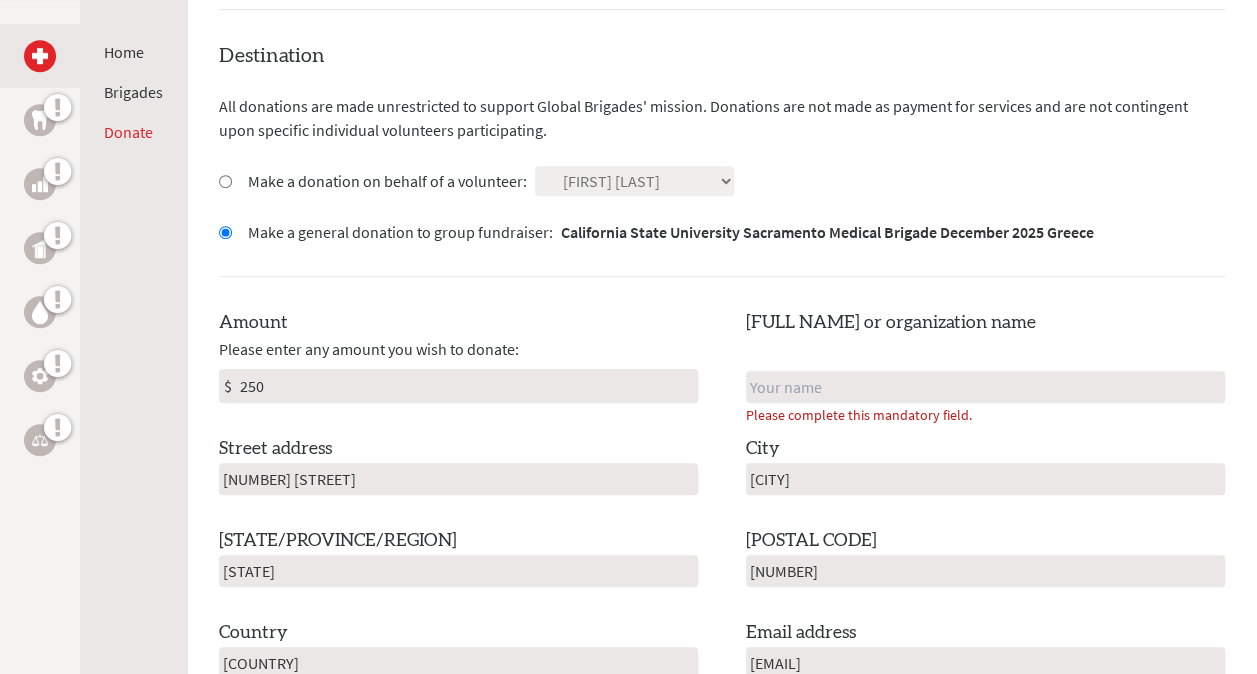 click at bounding box center (985, 387) 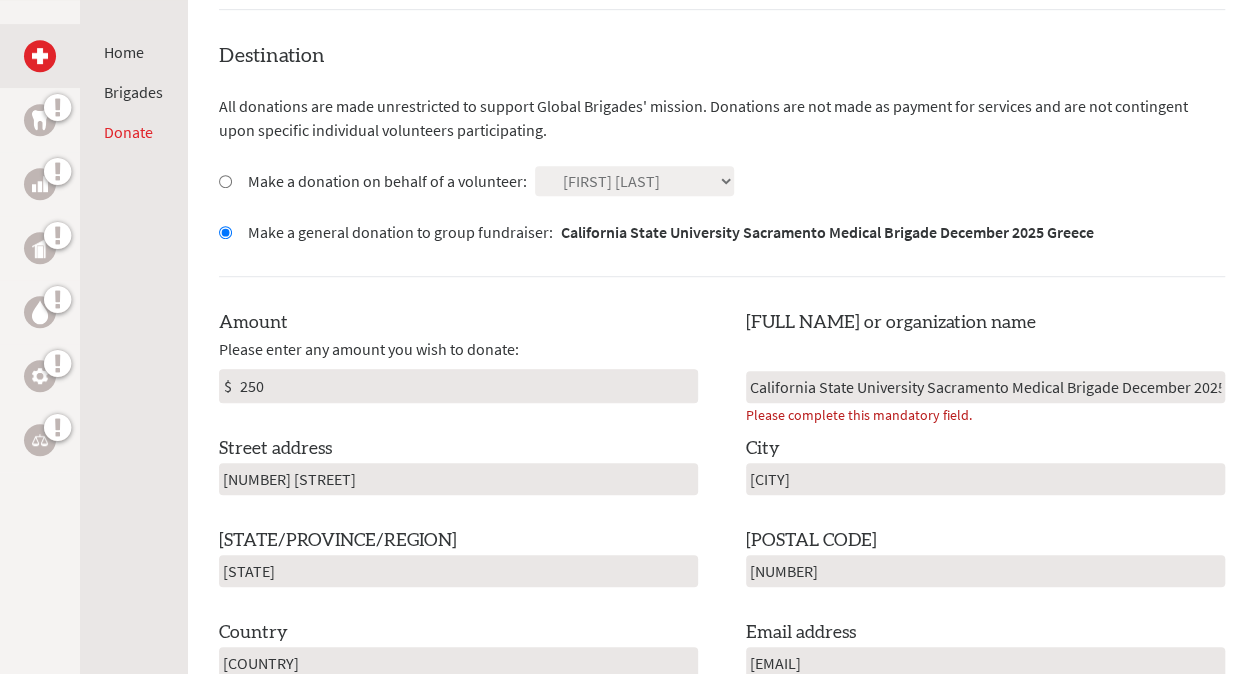 scroll, scrollTop: 0, scrollLeft: 50, axis: horizontal 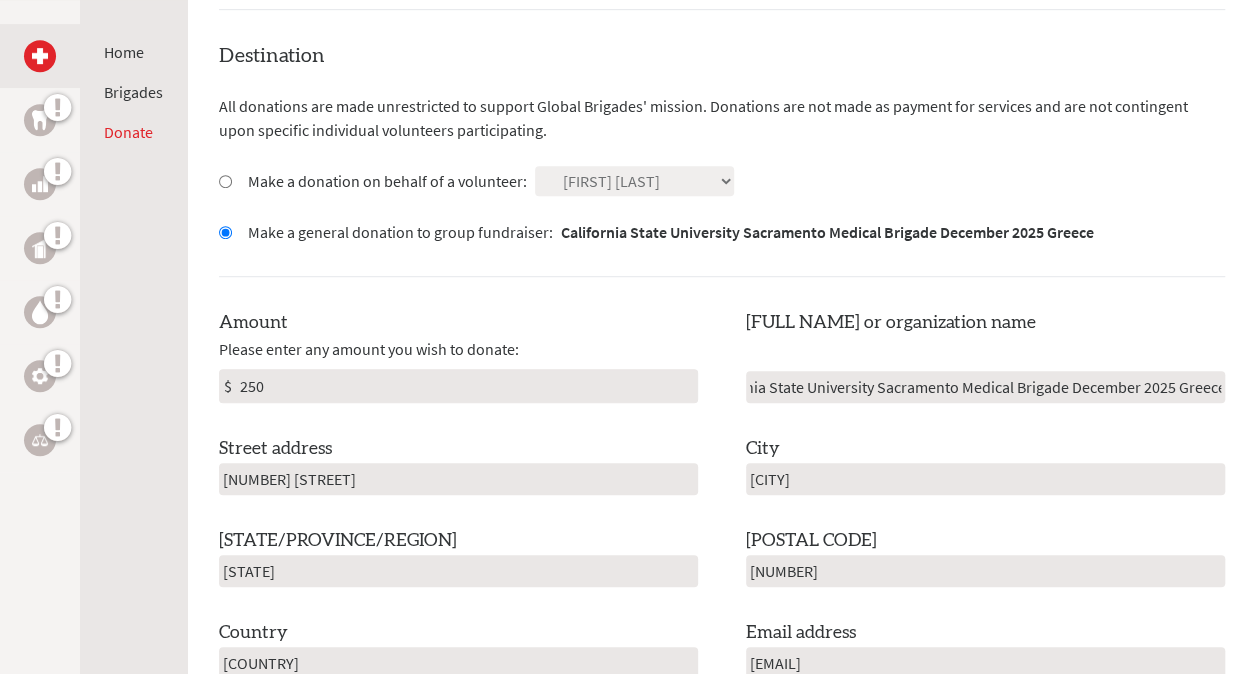 type on "California State University Sacramento Medical Brigade December 2025 Greece" 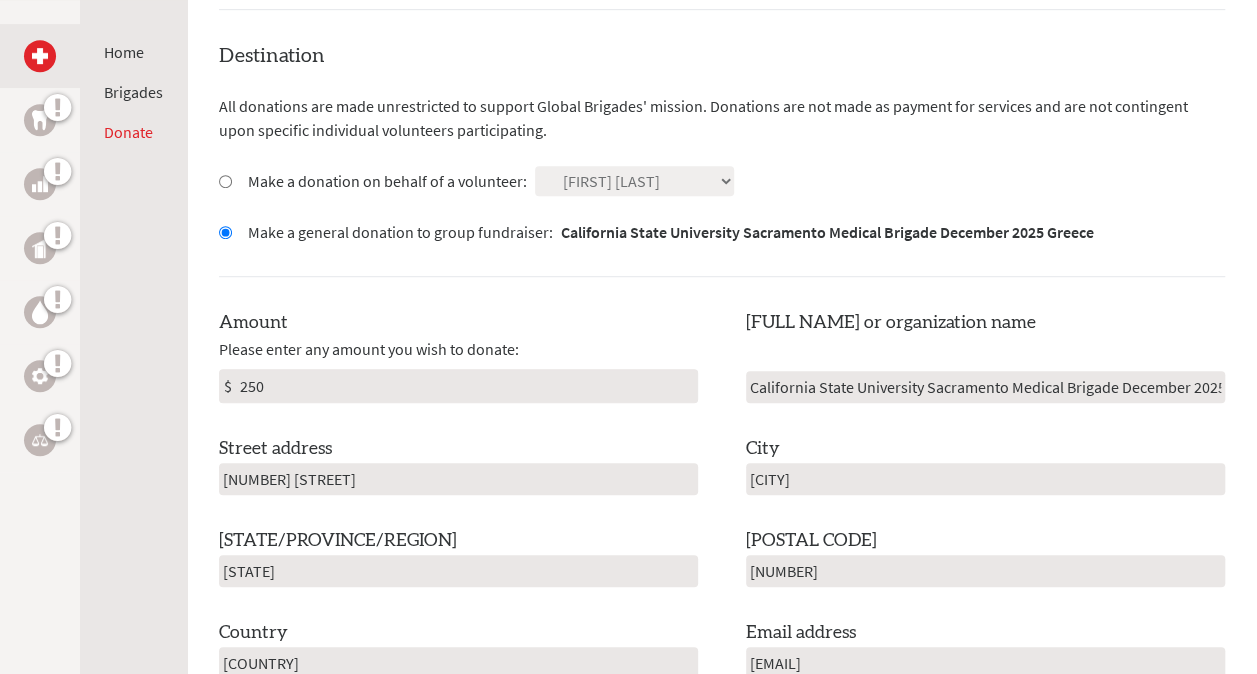click on "Make a donation on behalf of a volunteer:" at bounding box center (225, 181) 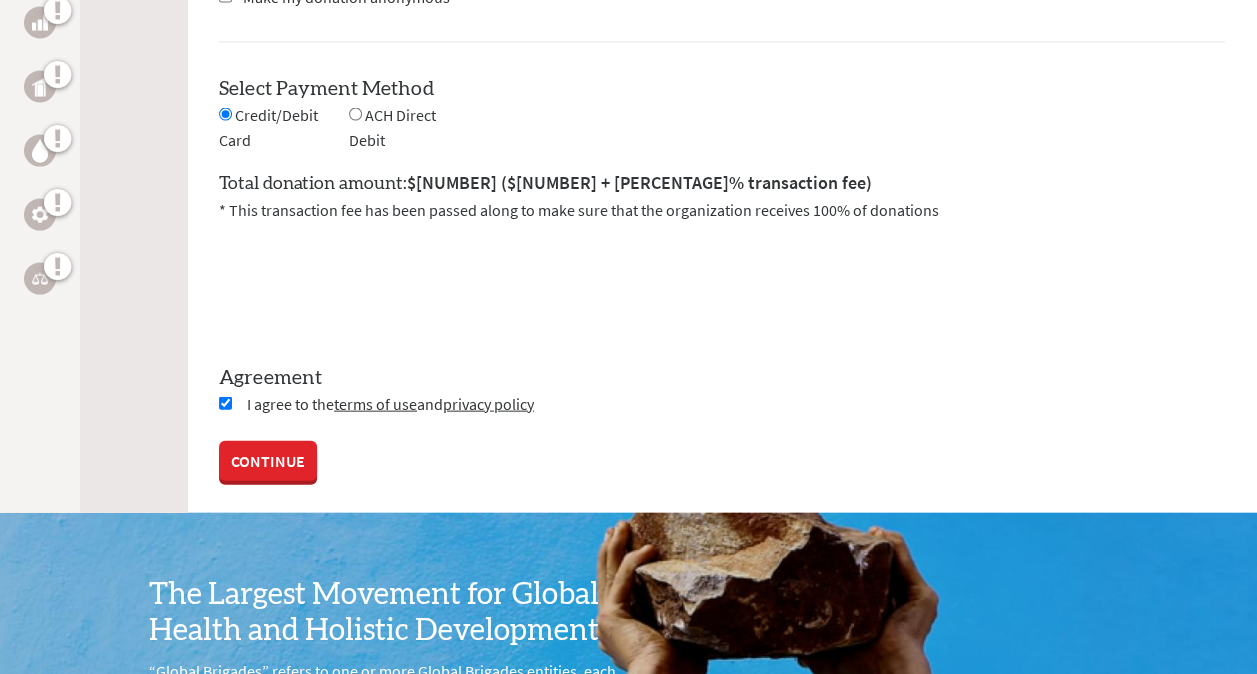 scroll, scrollTop: 2040, scrollLeft: 0, axis: vertical 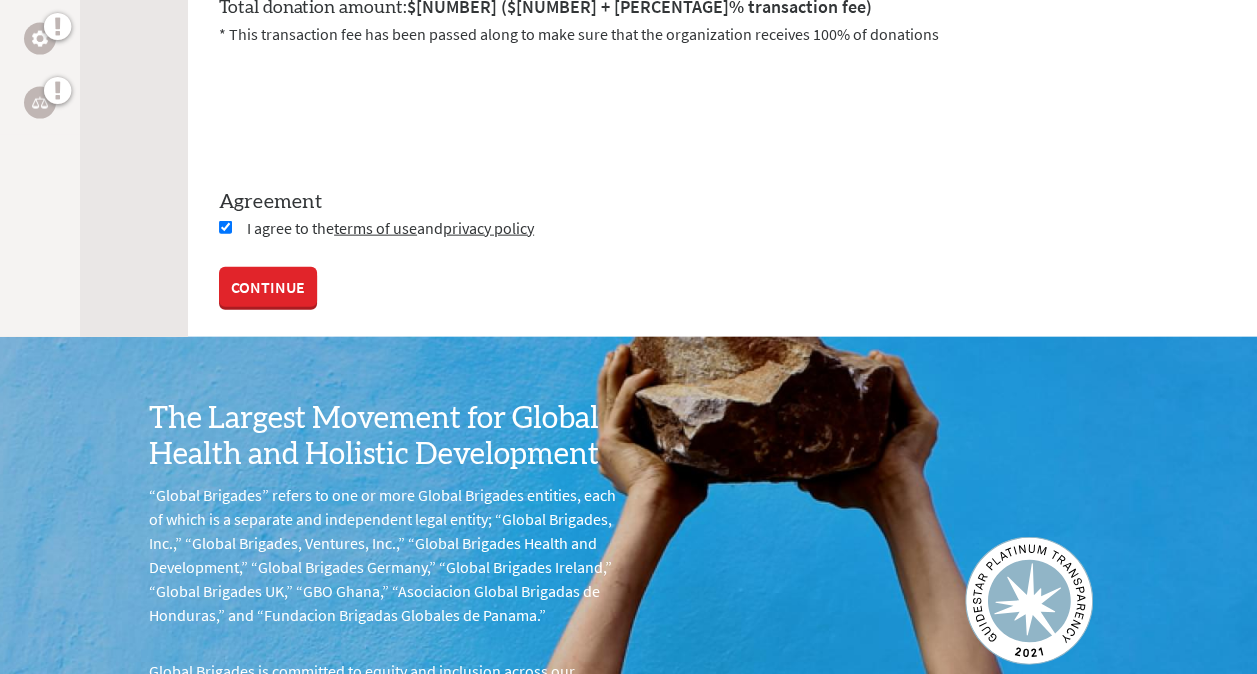 click on "CONTINUE" at bounding box center (268, 287) 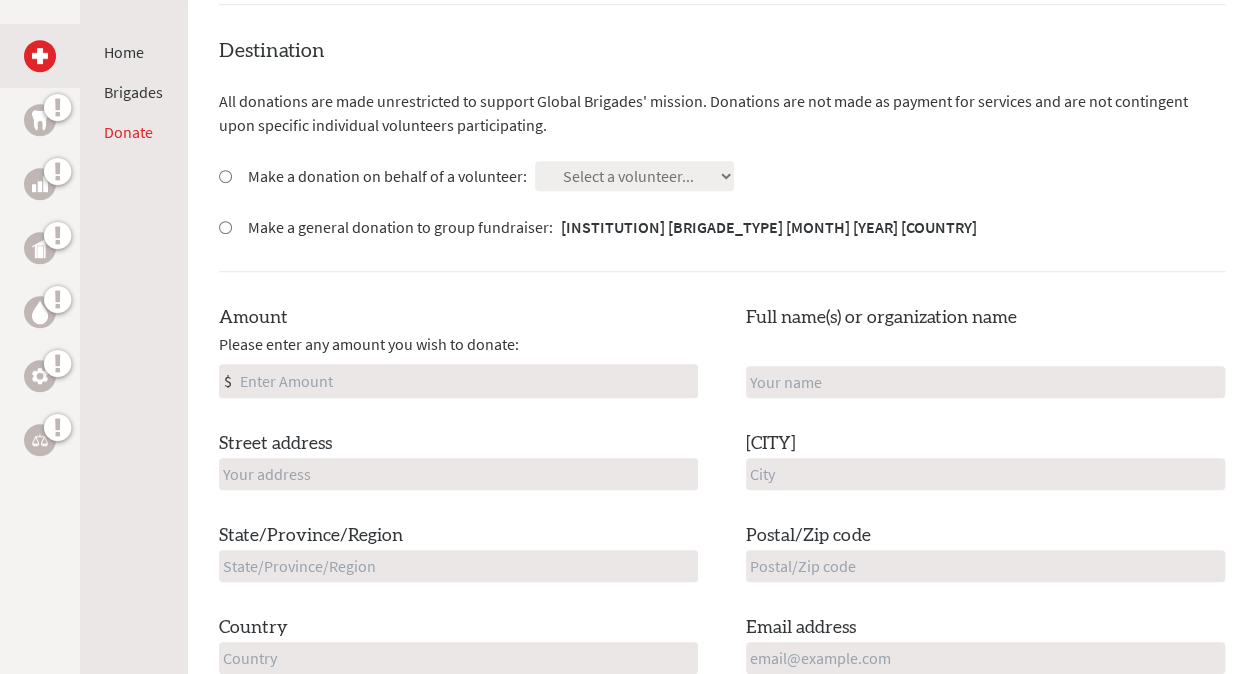 scroll, scrollTop: 665, scrollLeft: 0, axis: vertical 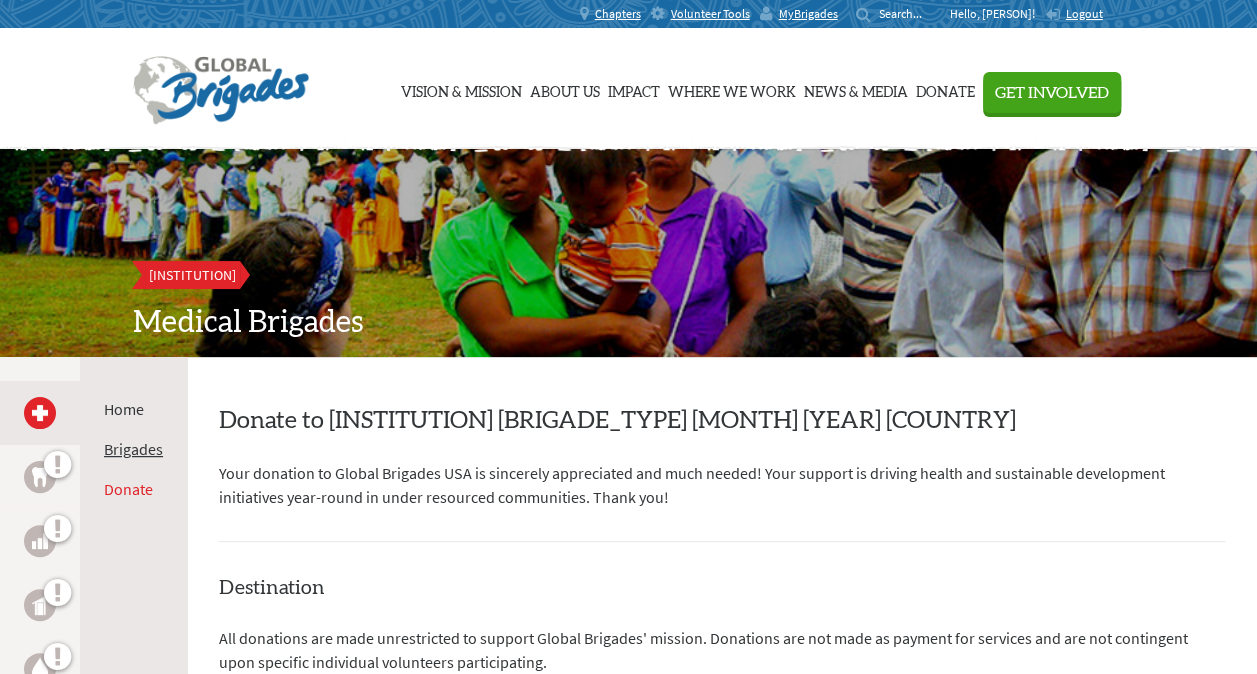 click on "Brigades" at bounding box center (133, 449) 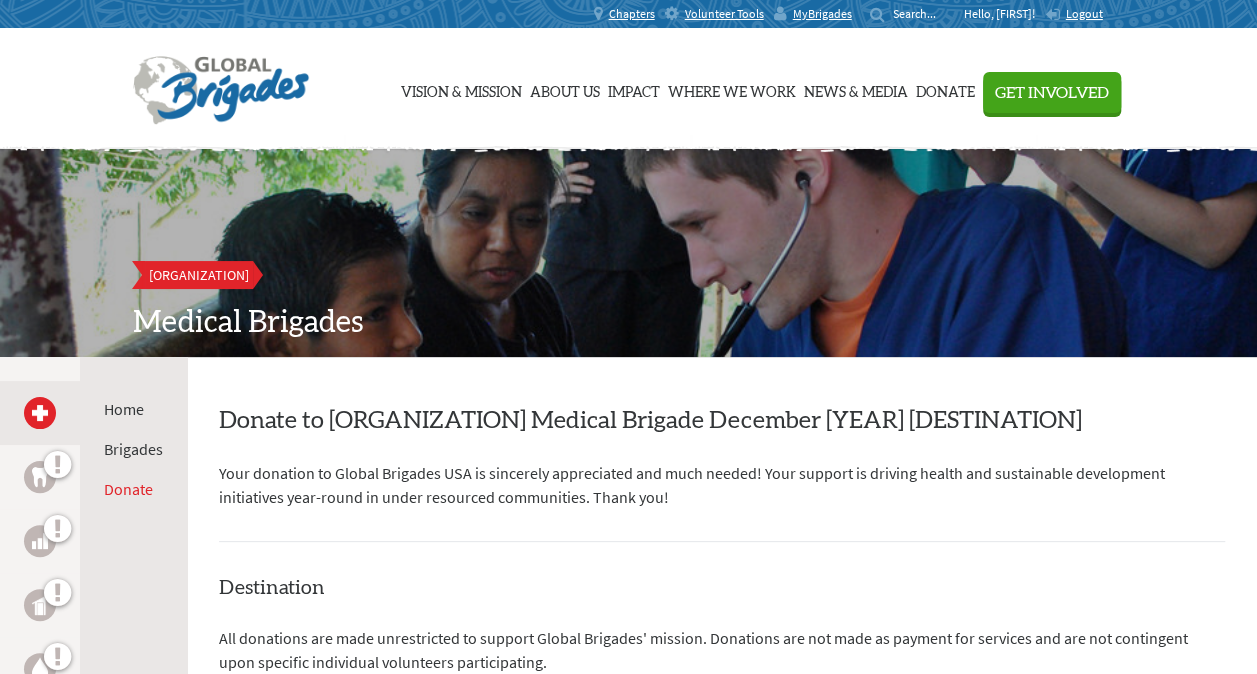 scroll, scrollTop: 548, scrollLeft: 0, axis: vertical 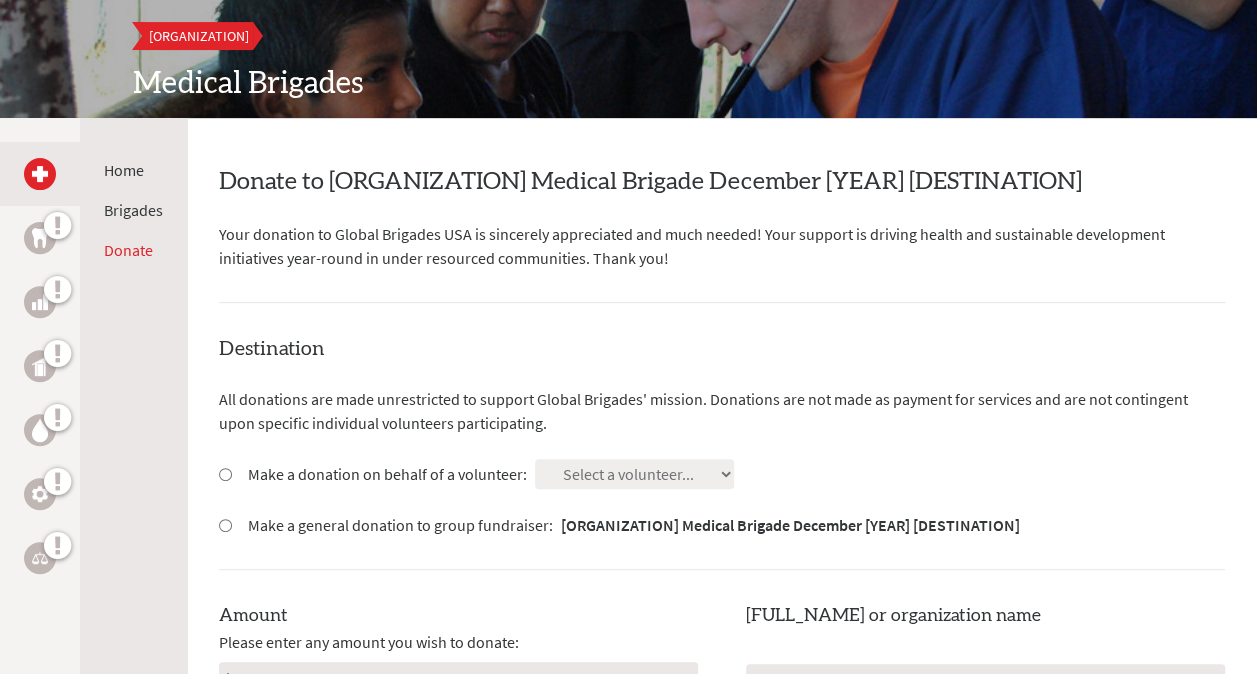 click on "Make a donation on behalf of a volunteer:
Select a volunteer...
[FIRST] [LAST]
[FIRST] [LAST]
[FIRST] [LAST]
[FIRST] [LAST]
[FIRST] [LAST]
[FIRST] [LAST]" at bounding box center [722, 474] 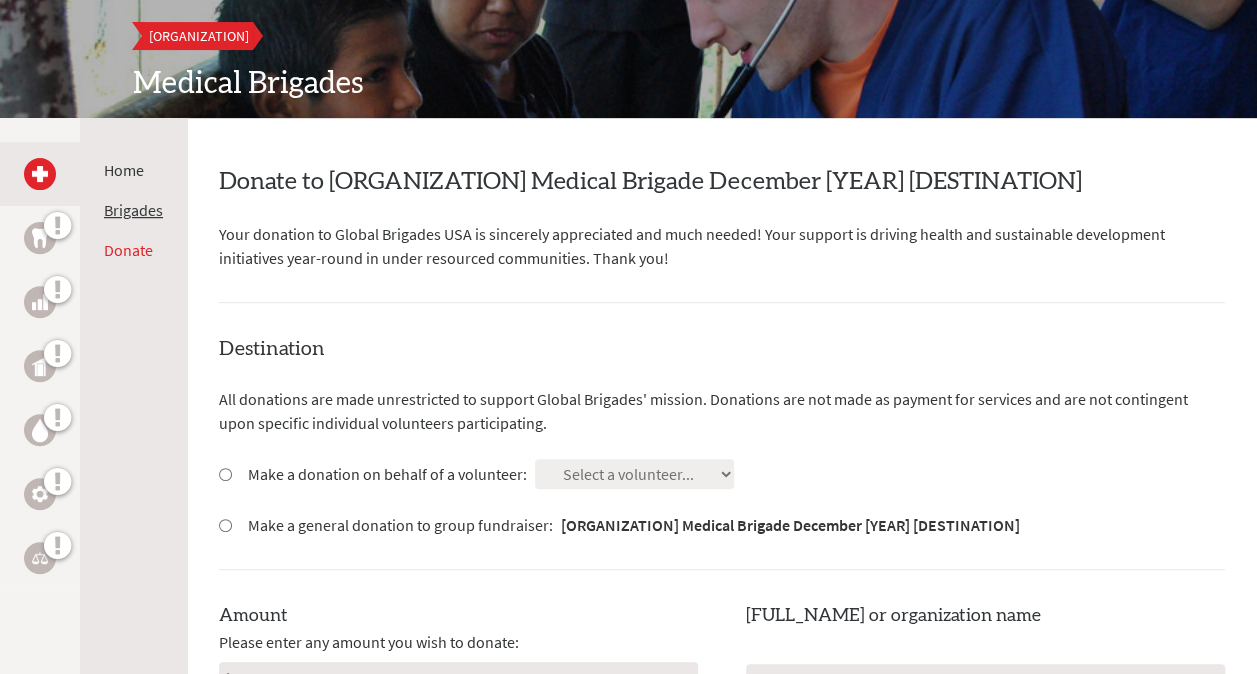 click on "Brigades" at bounding box center [133, 210] 